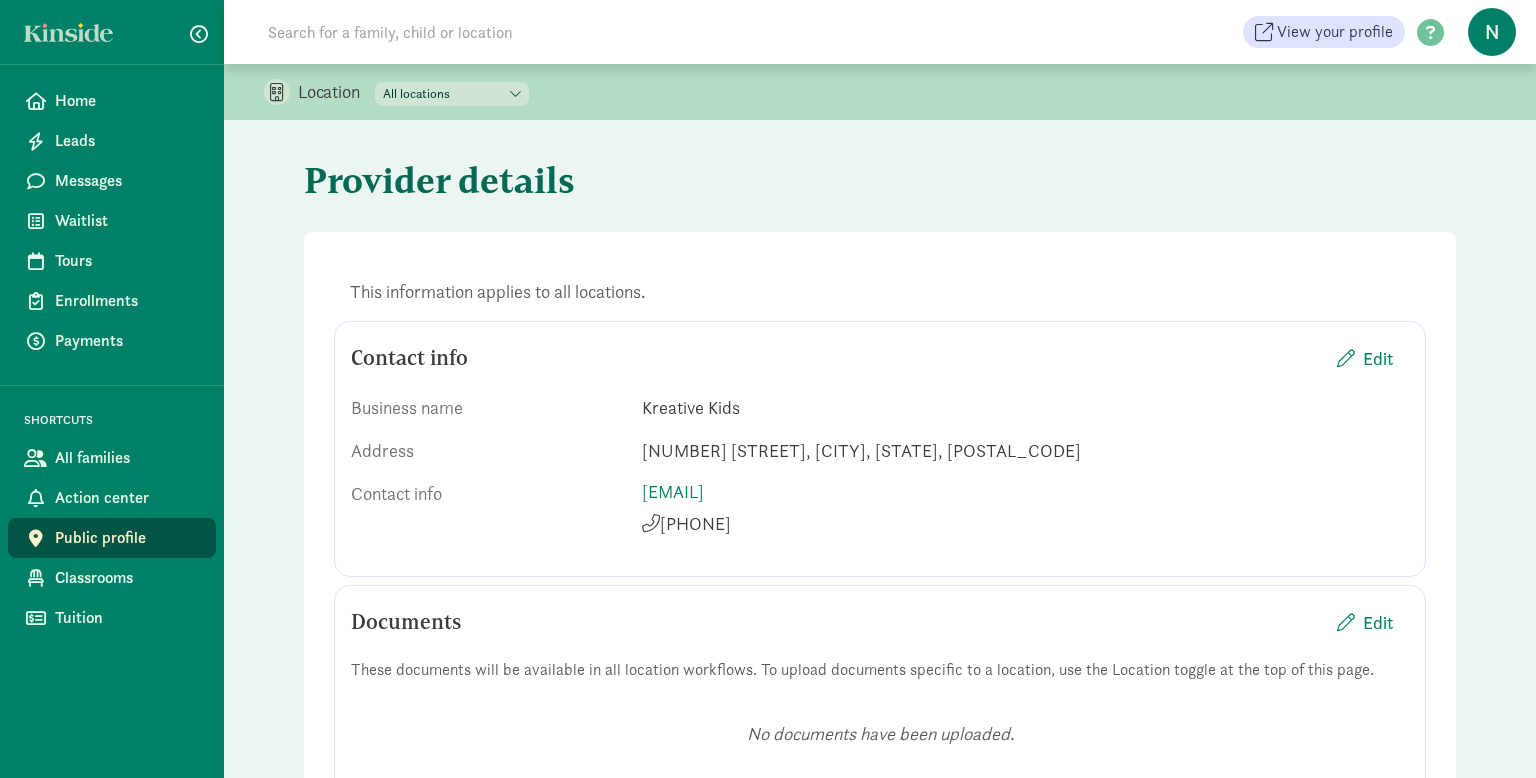 scroll, scrollTop: 0, scrollLeft: 0, axis: both 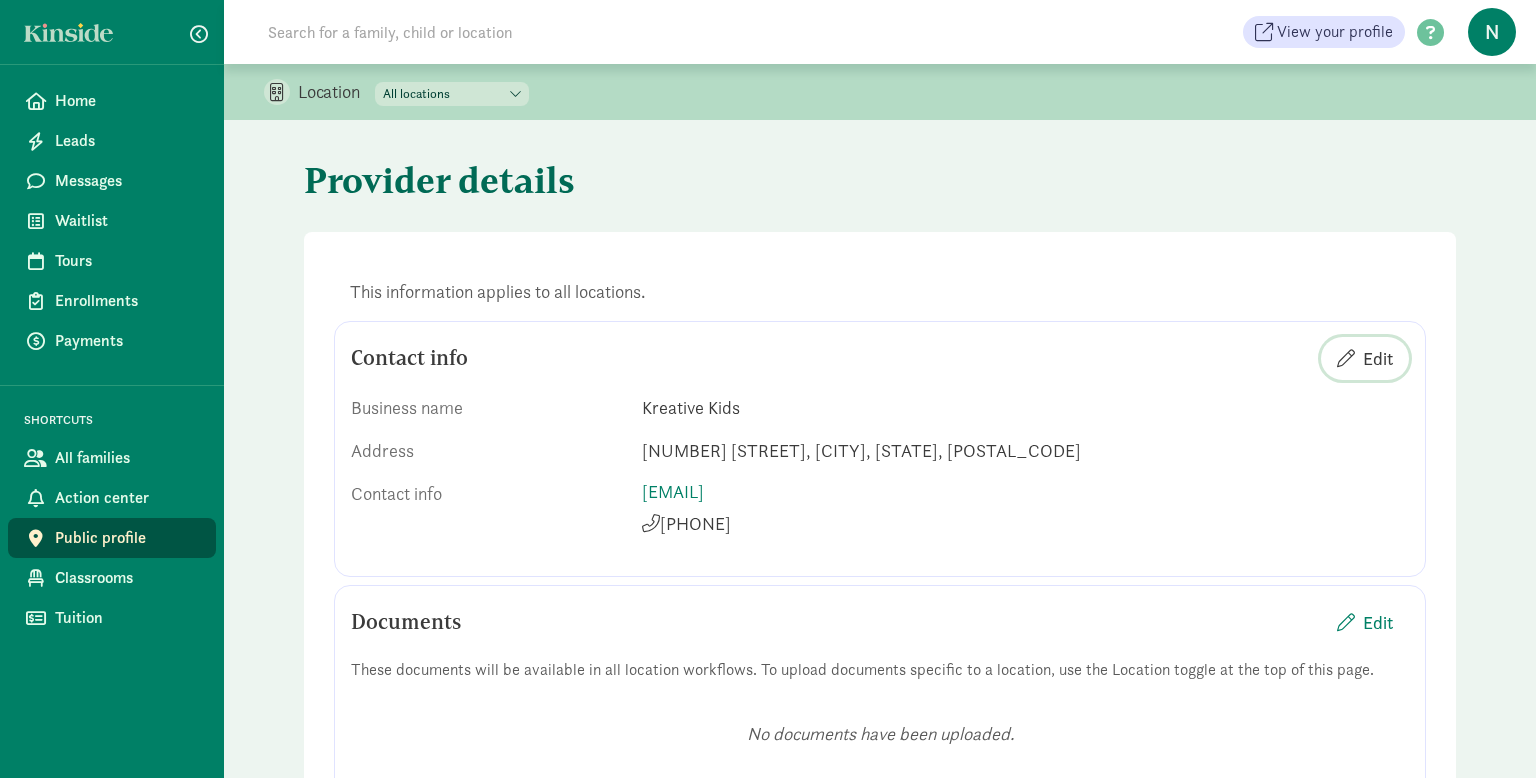 click on "Edit" at bounding box center [1378, 358] 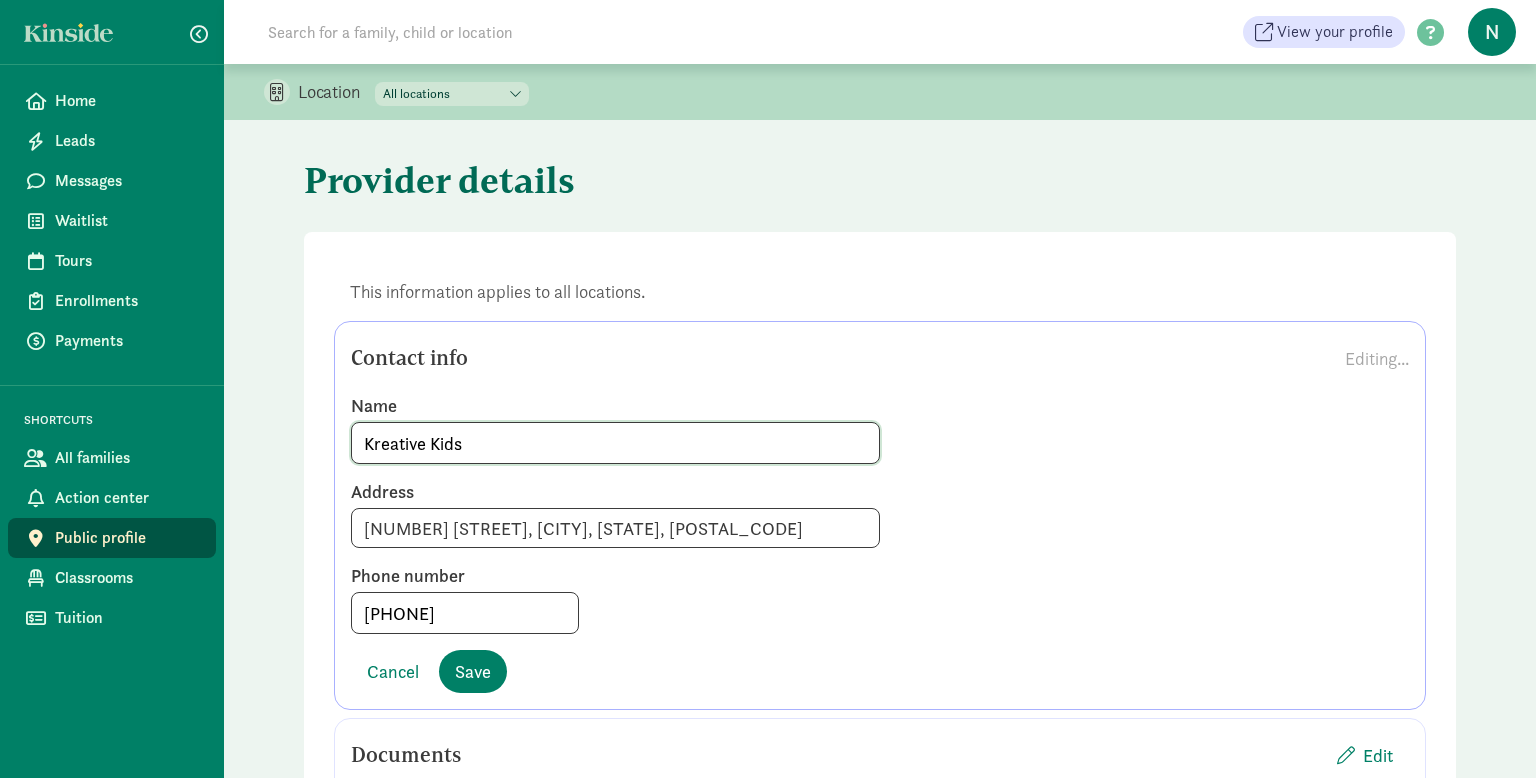 click on "Kreative Kids" 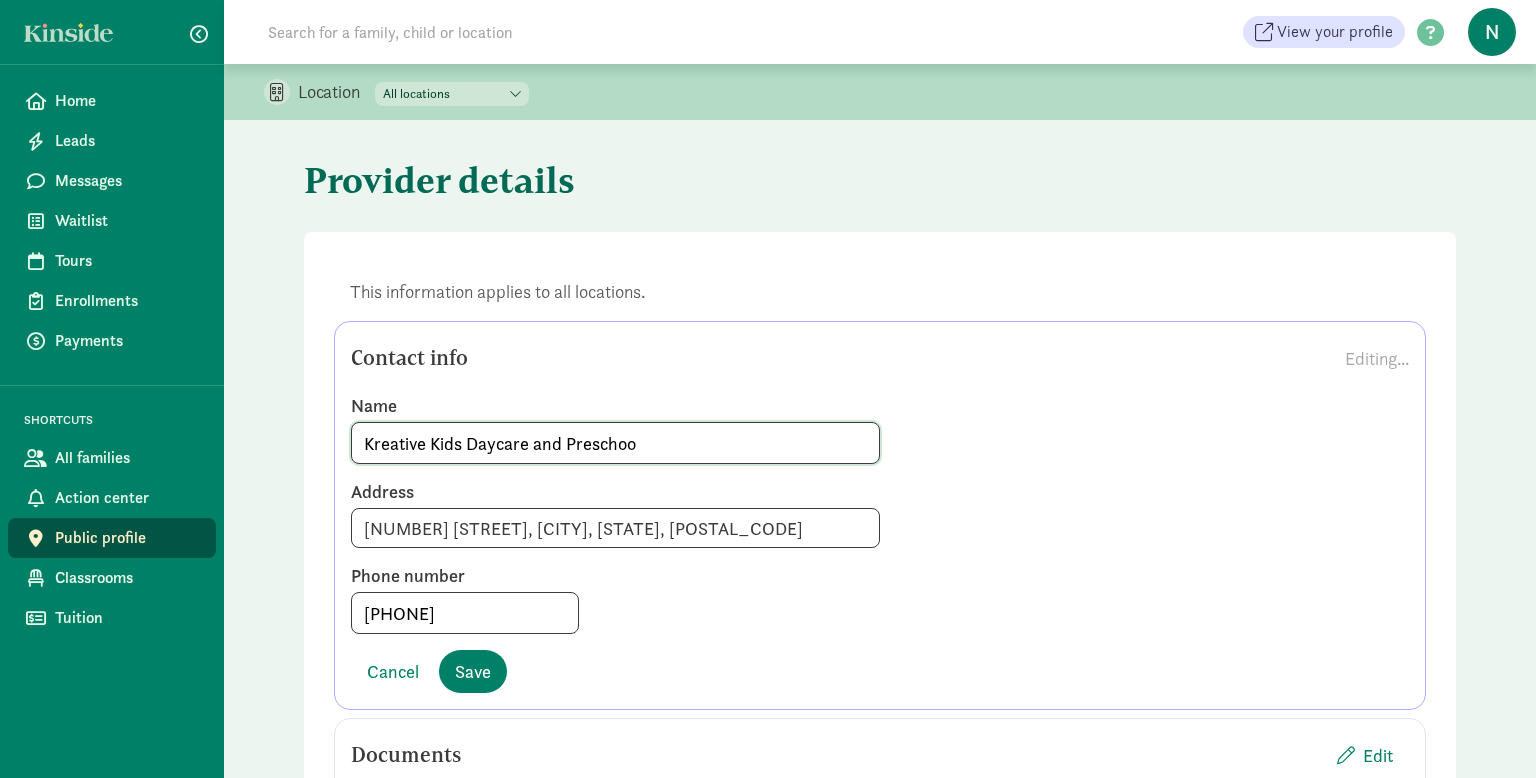 type on "Kreative Kids Daycare and Preschool" 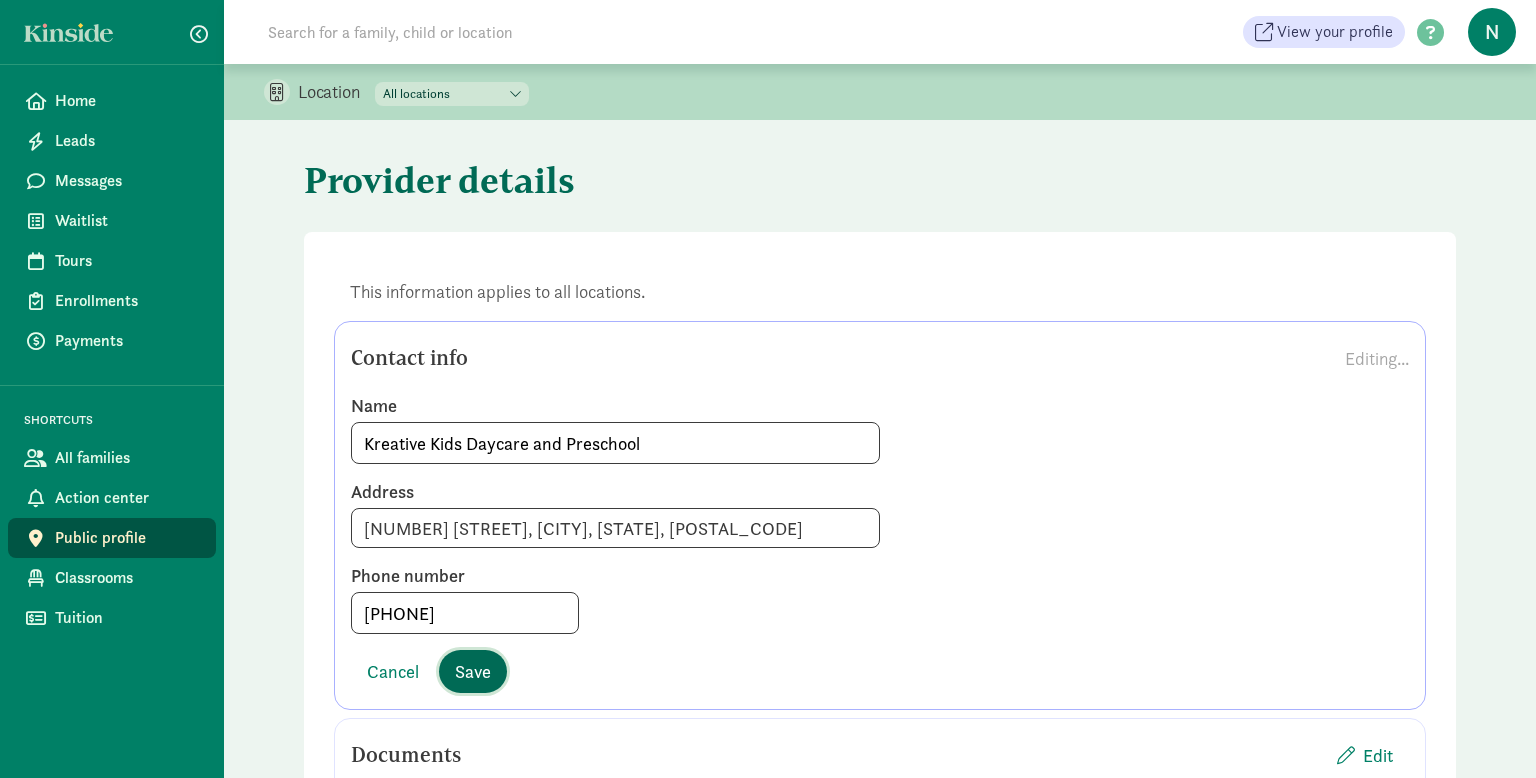 click on "Save" at bounding box center (473, 671) 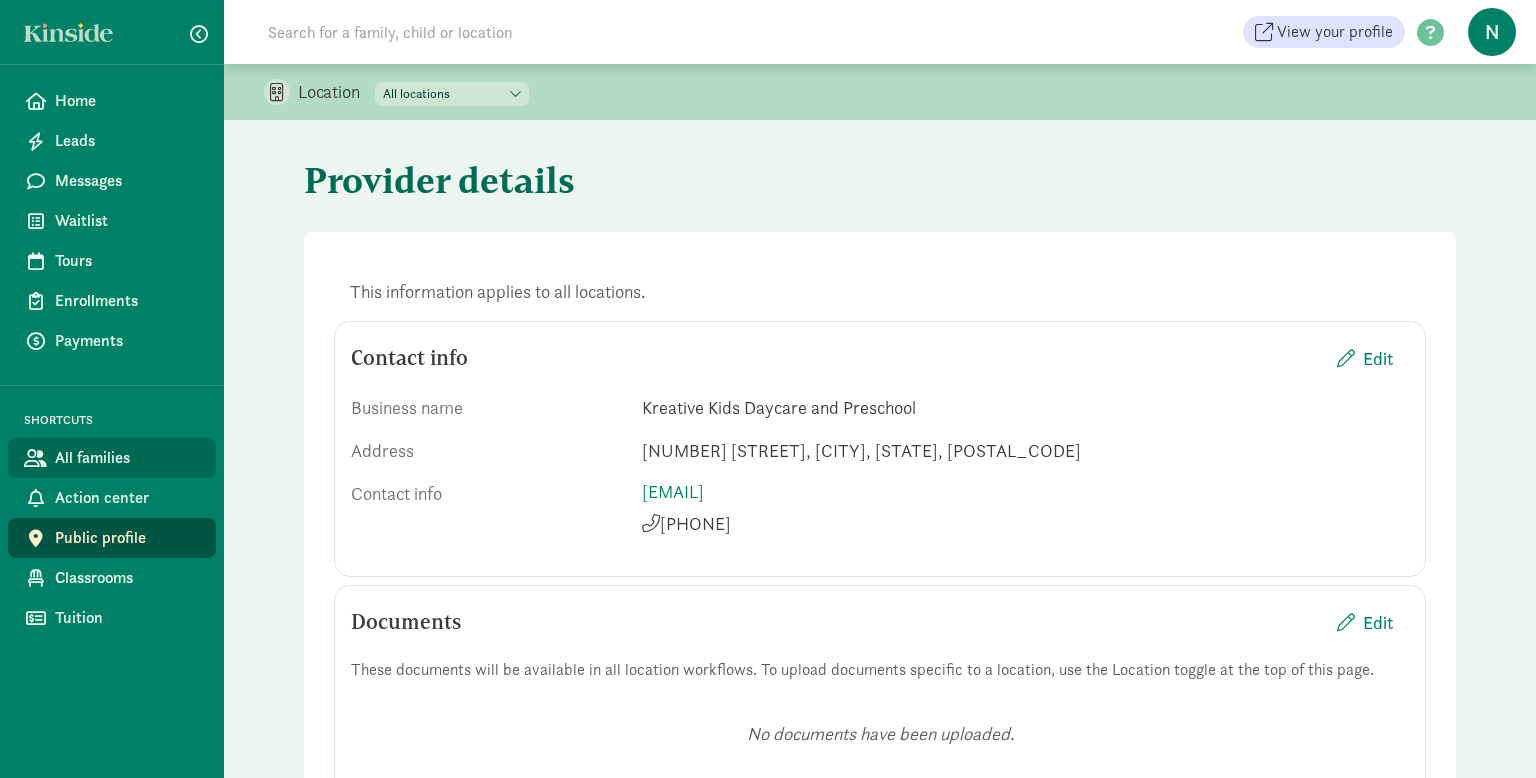 click on "All families" at bounding box center (127, 458) 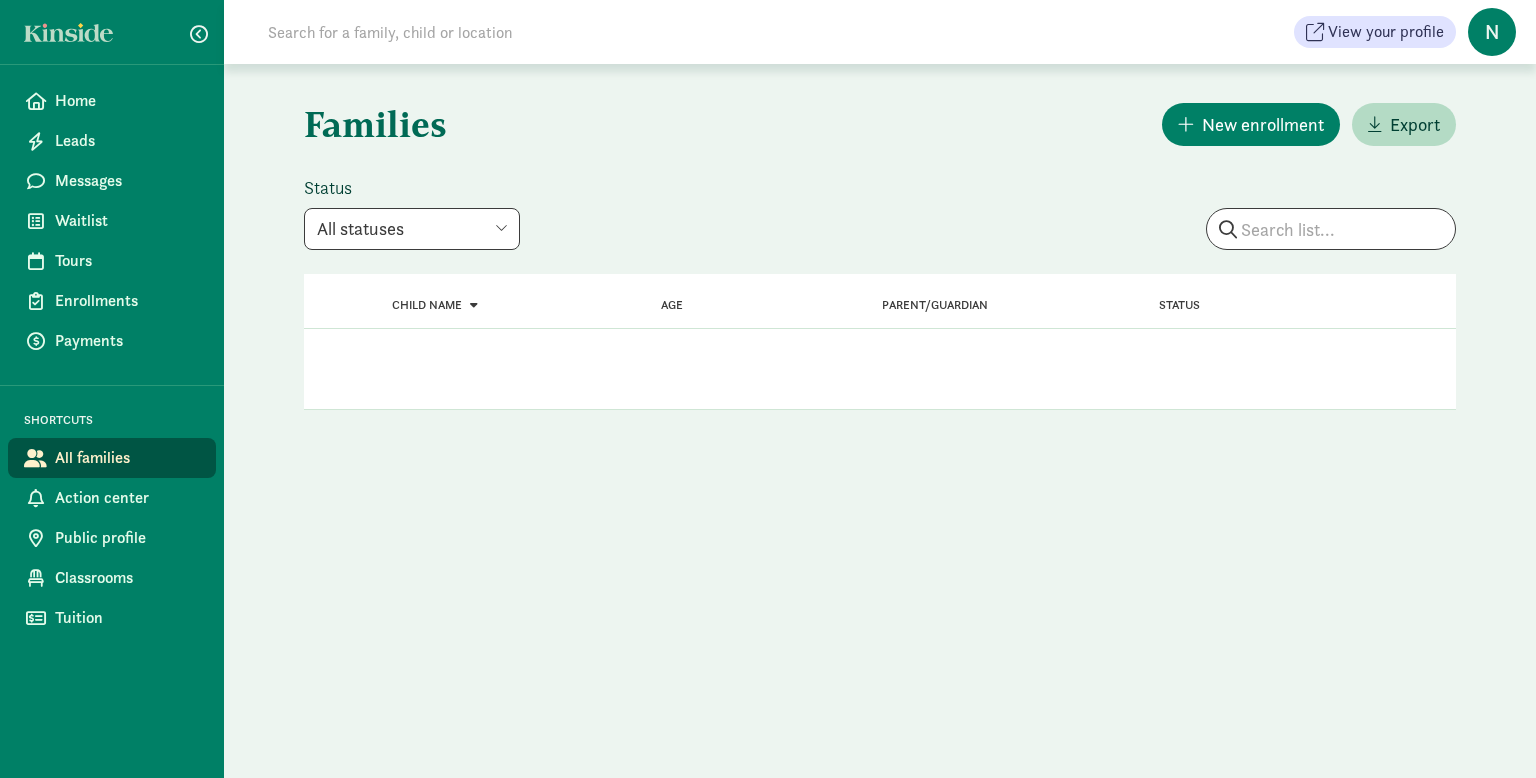 scroll, scrollTop: 0, scrollLeft: 0, axis: both 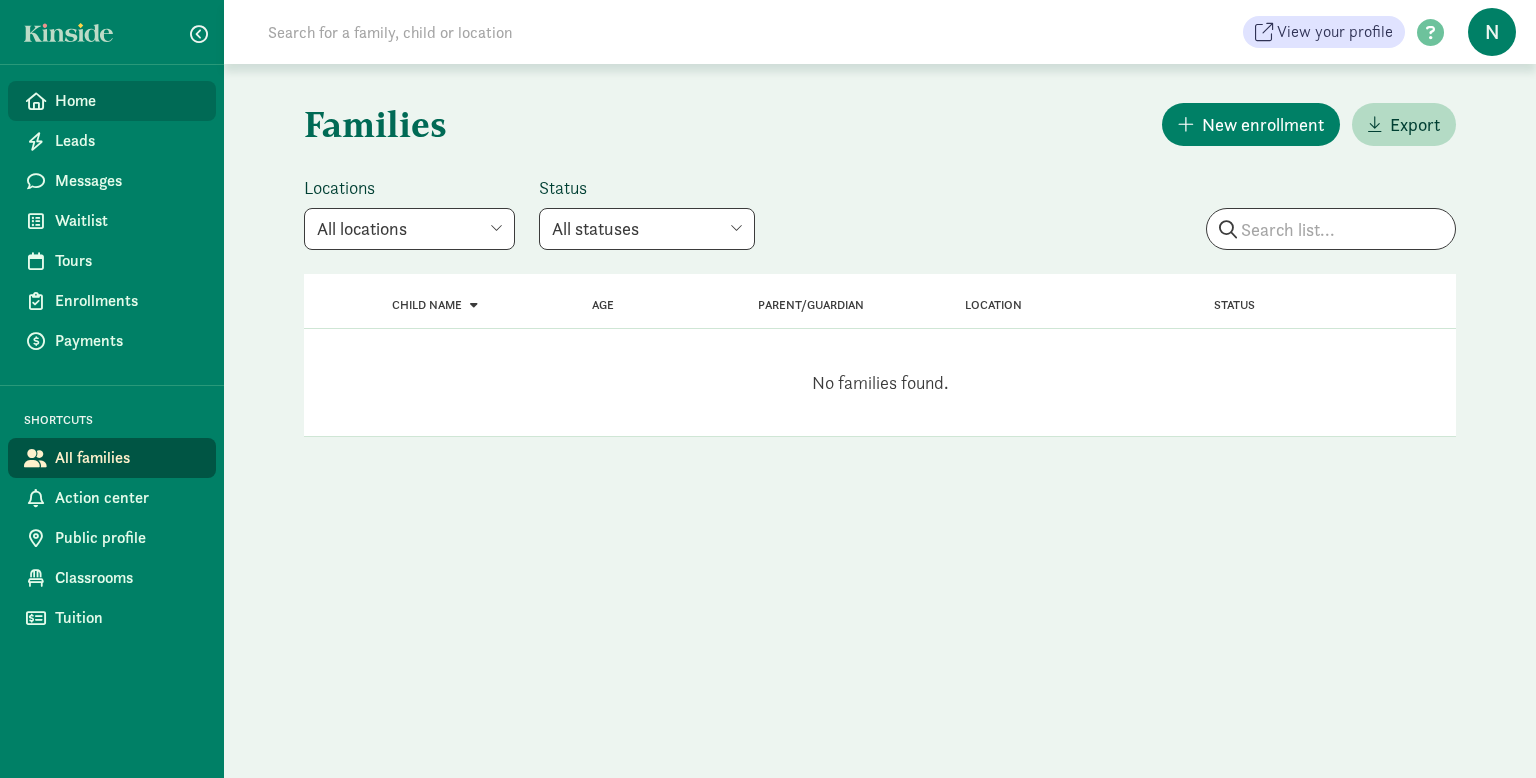 click on "Home" 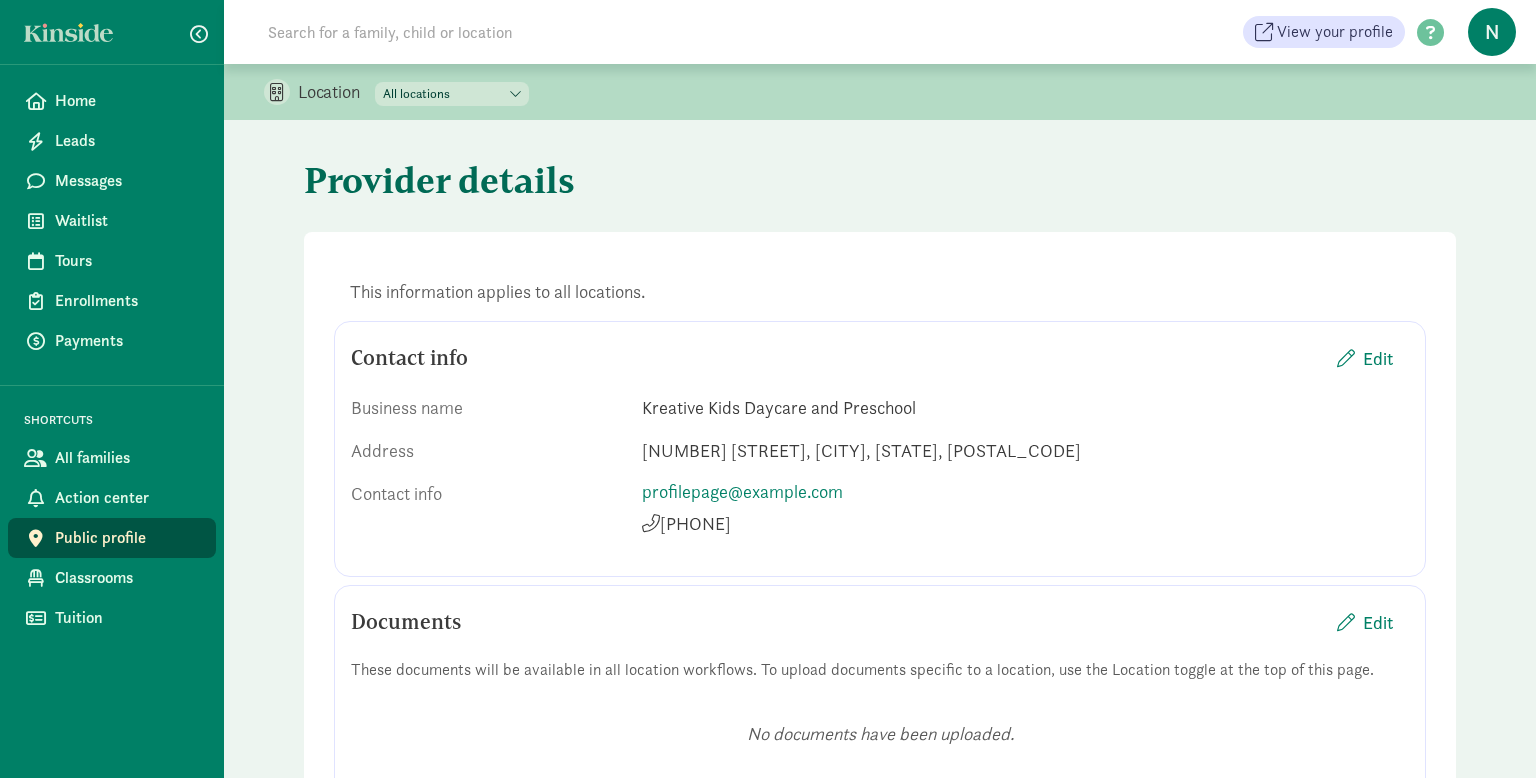 scroll, scrollTop: 0, scrollLeft: 0, axis: both 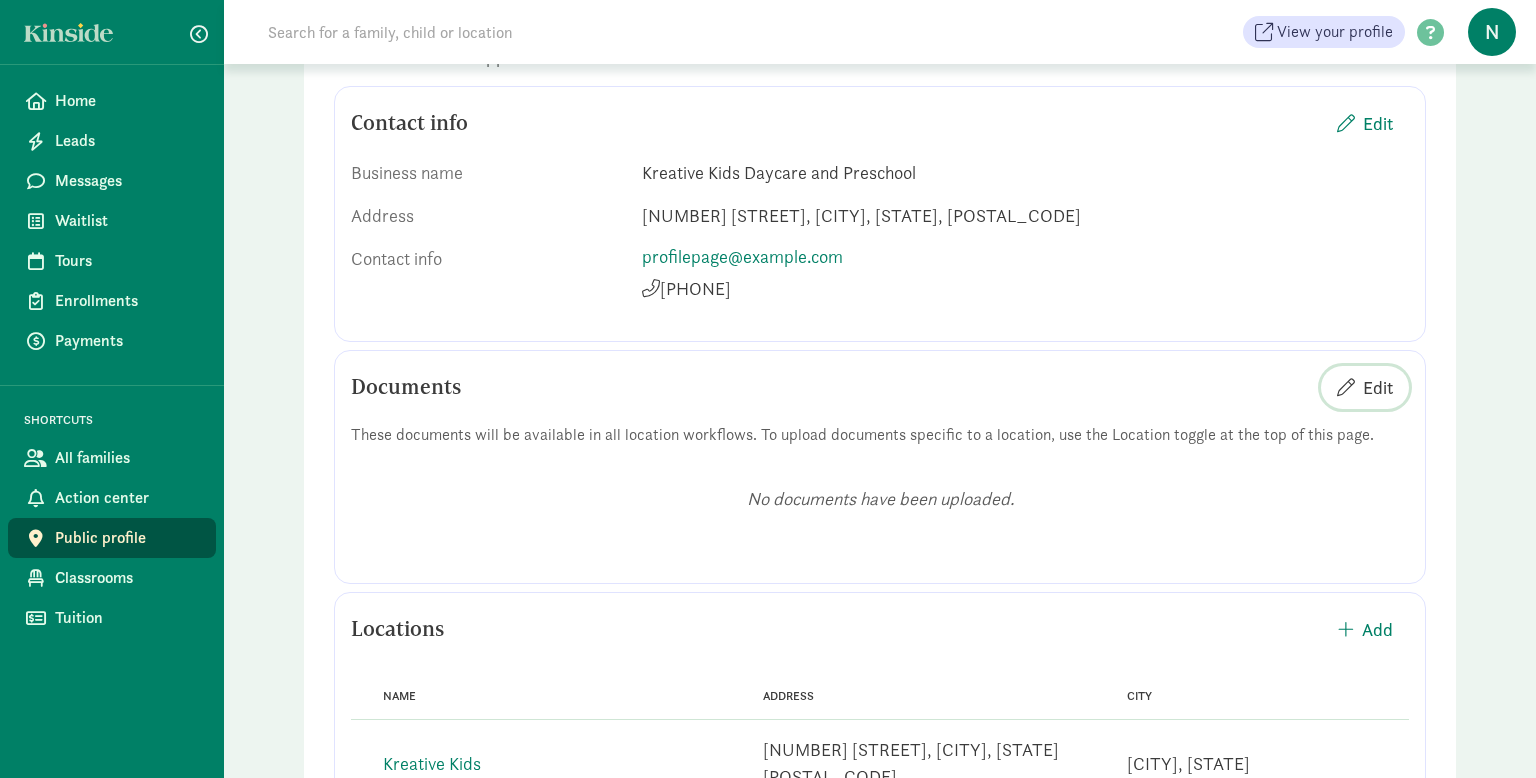click on "Edit" at bounding box center [1378, 387] 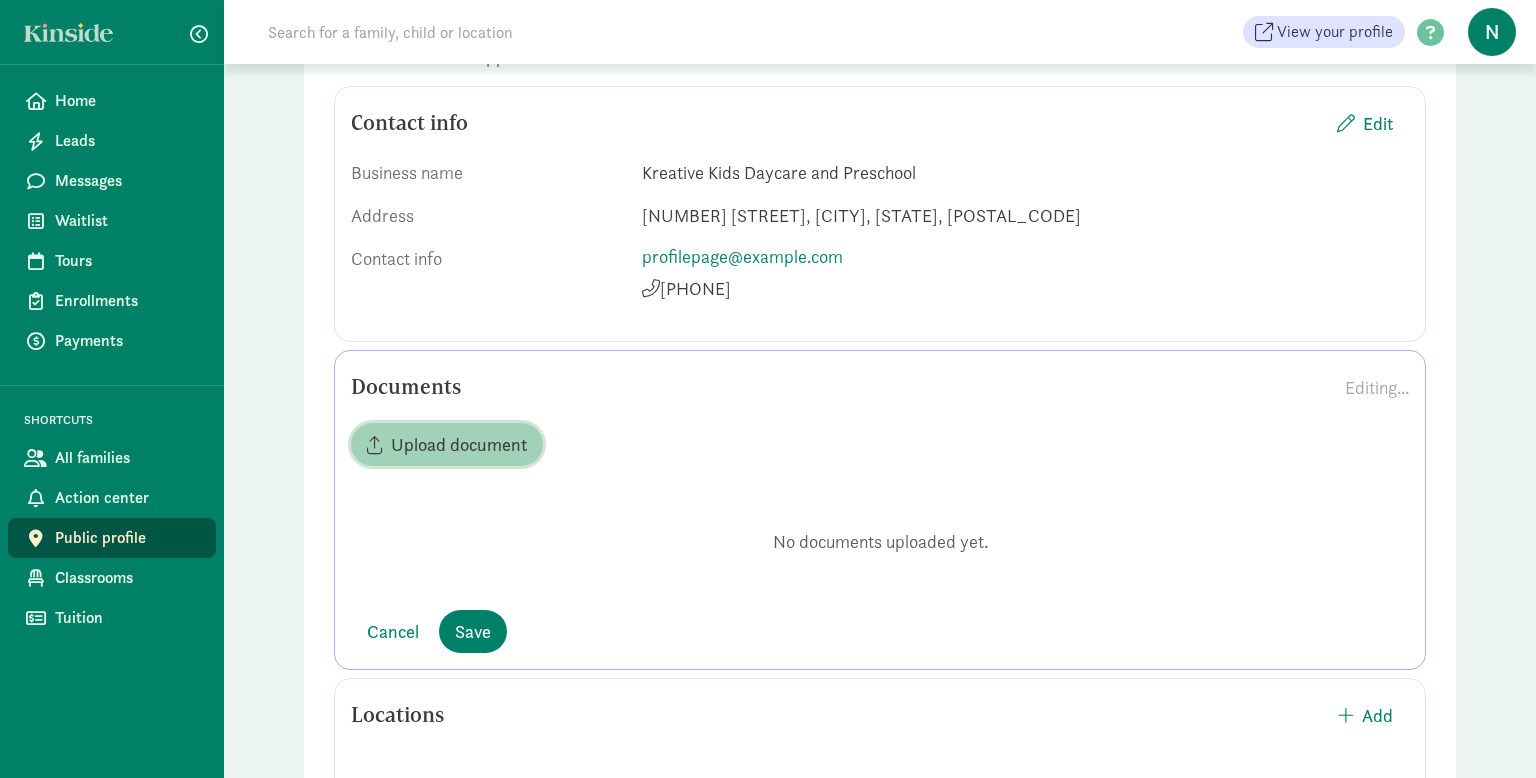 click on "Upload document" at bounding box center [459, 444] 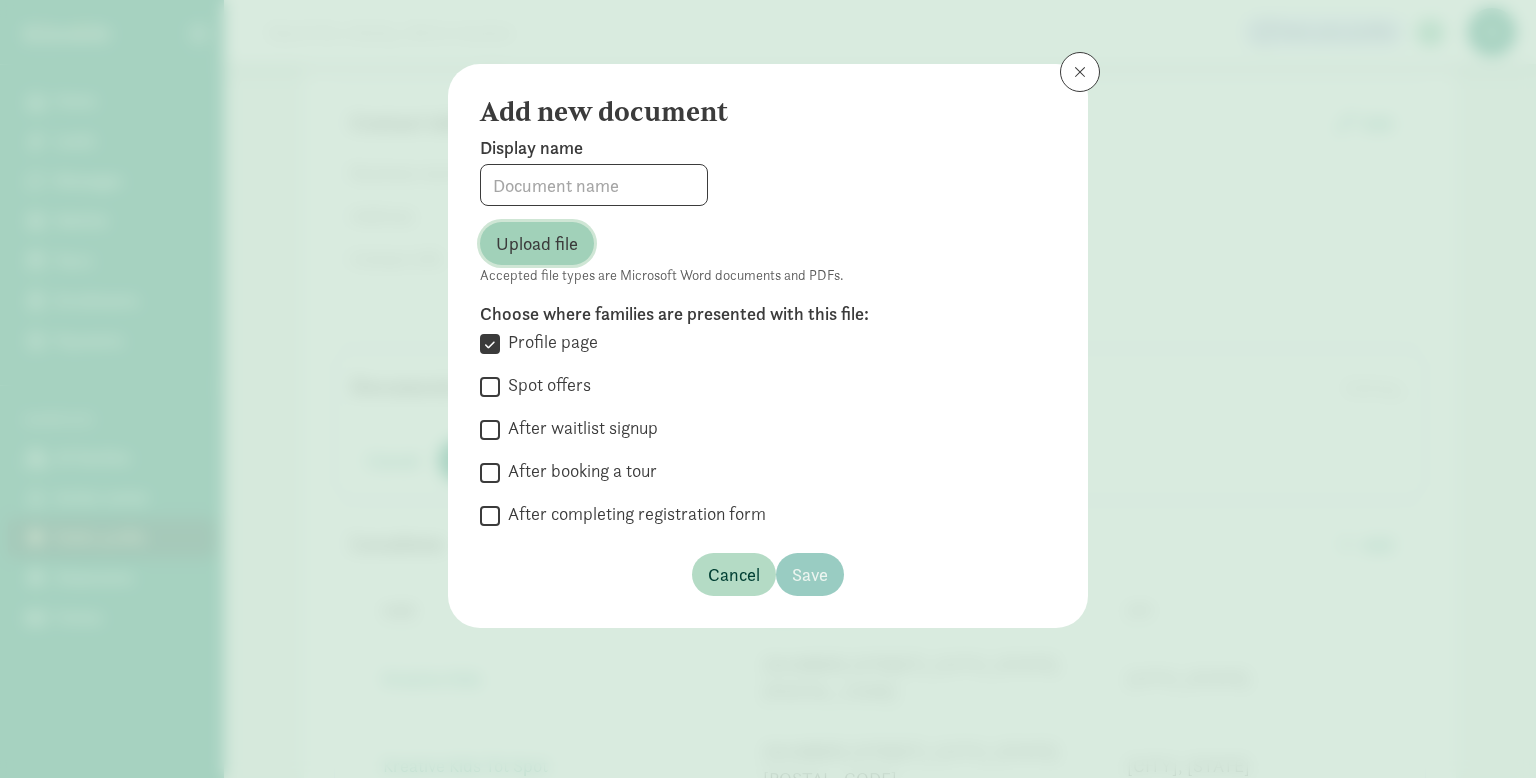 click on "Upload file" at bounding box center [537, 243] 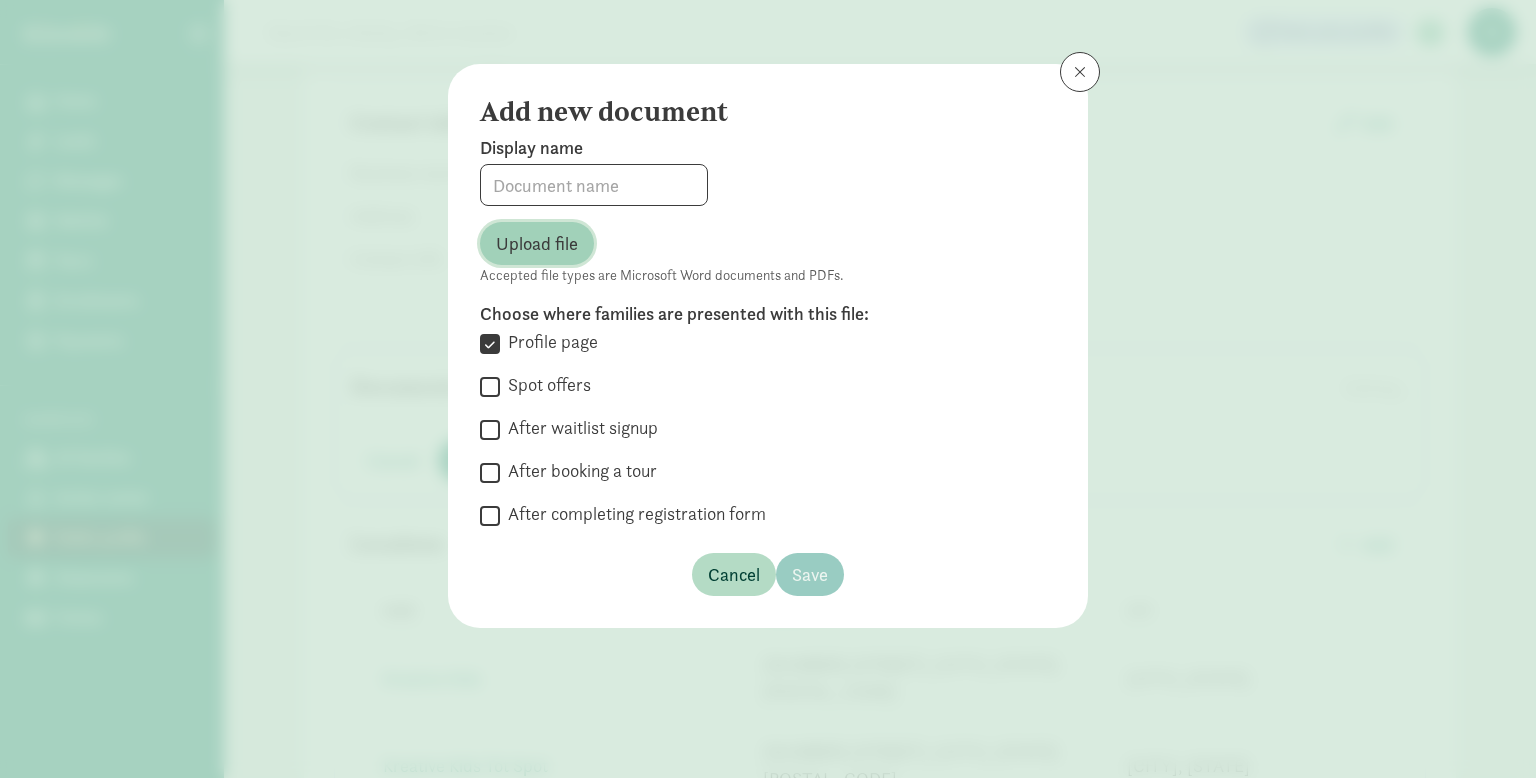 click on "Upload file" at bounding box center [537, 243] 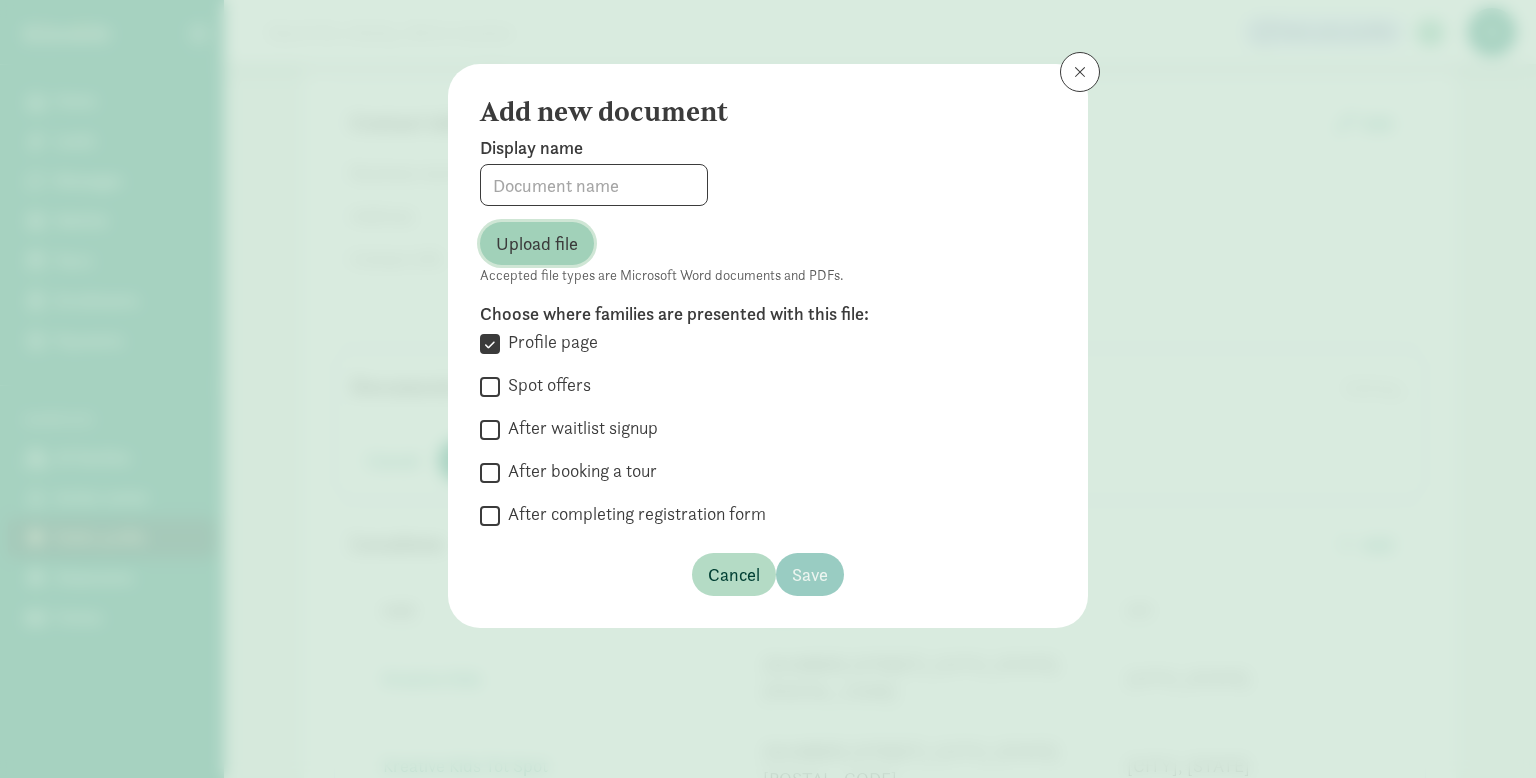 type on "Parent, Contract, and Enrollment Forms.docx" 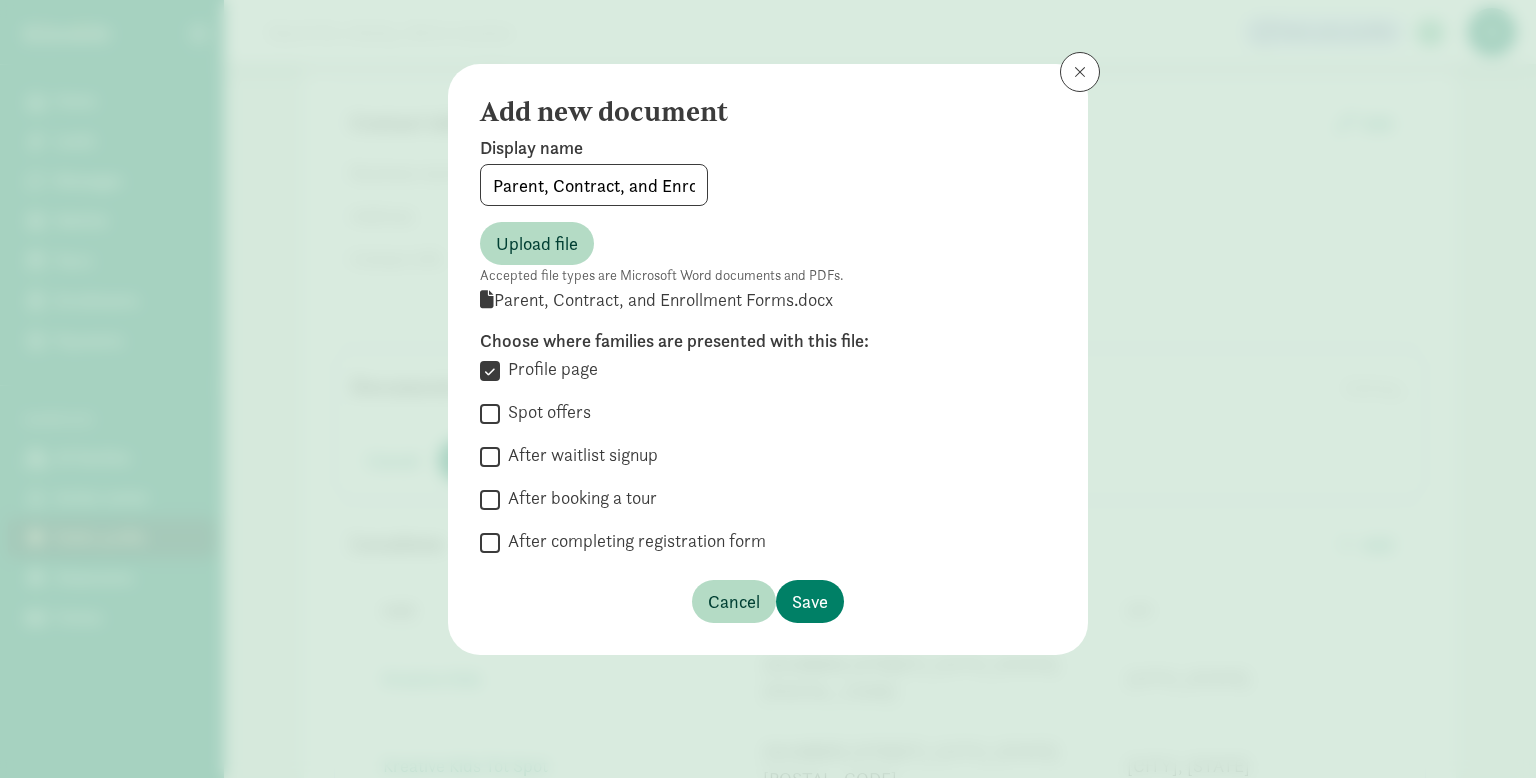 click on "After waitlist signup" at bounding box center [490, 456] 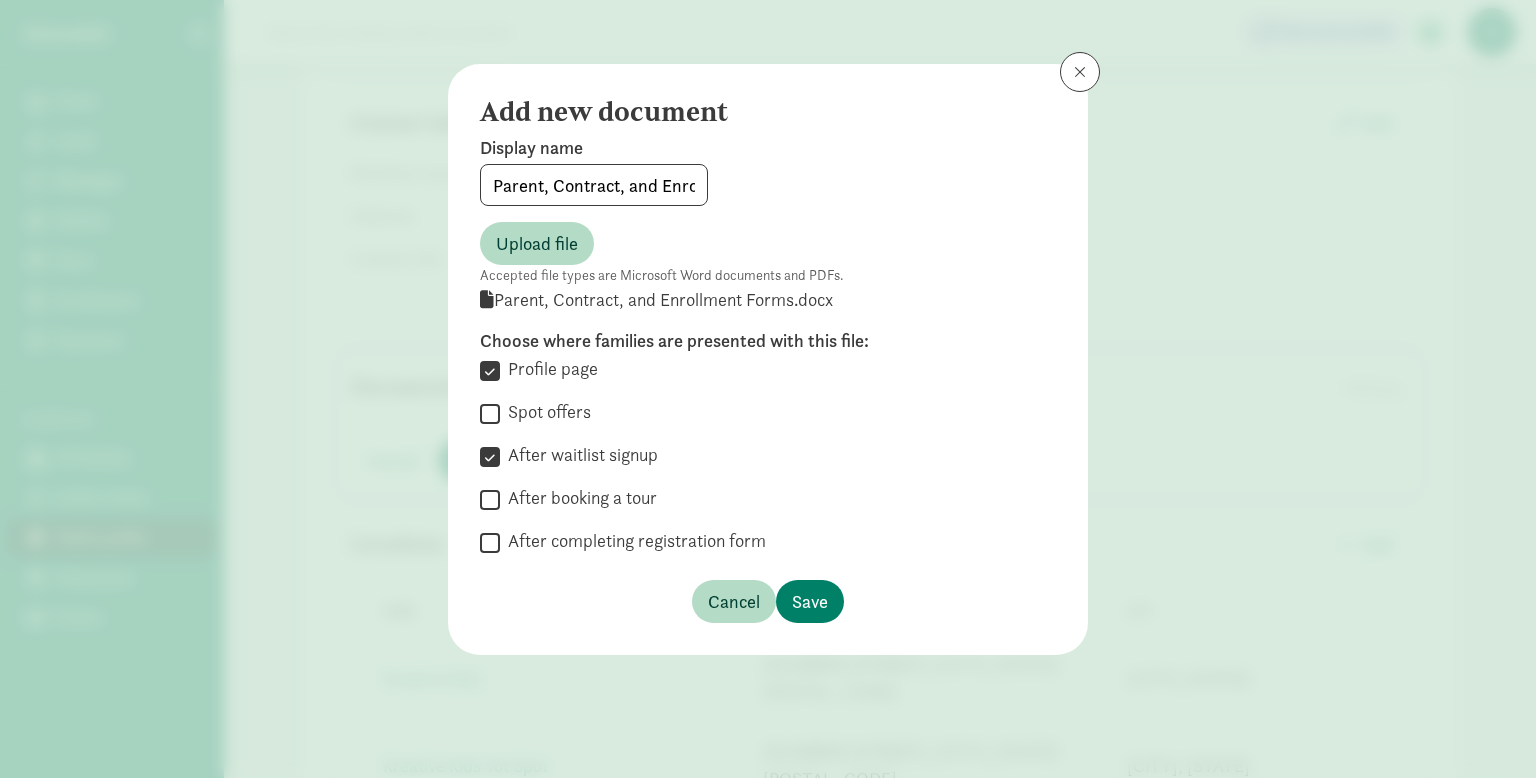 click on "Profile page" at bounding box center [490, 370] 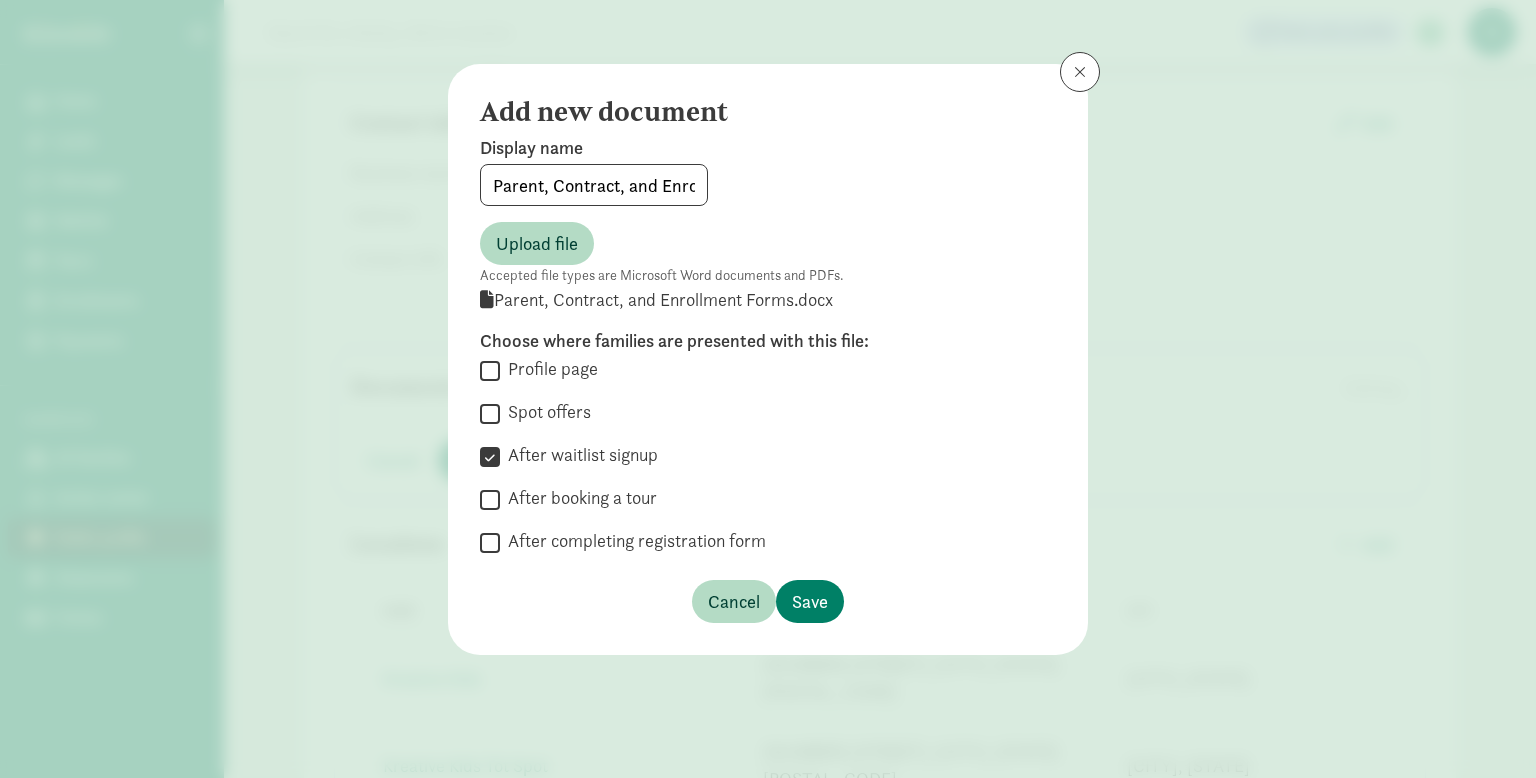click on "Spot offers" at bounding box center (490, 413) 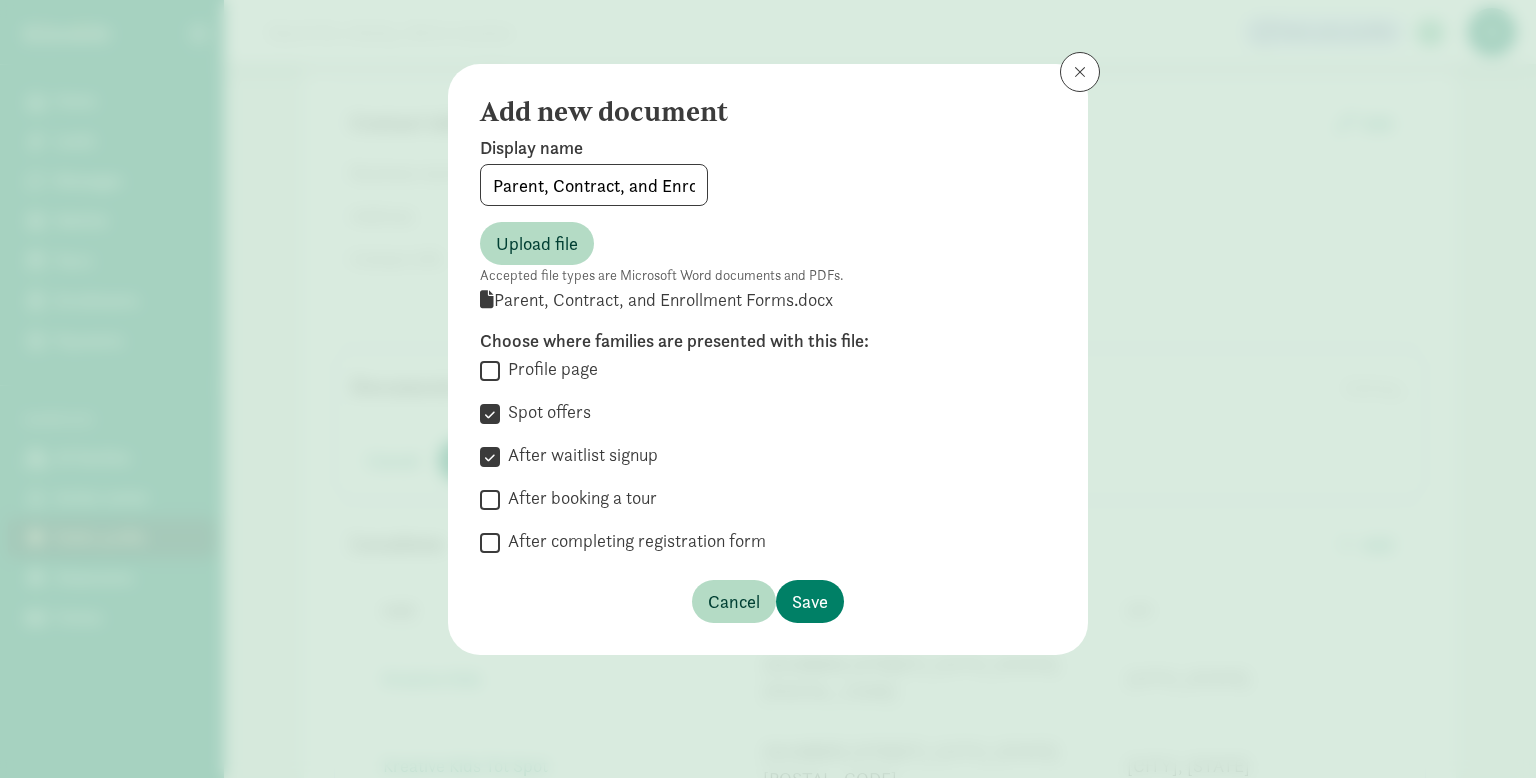 click on "After waitlist signup" at bounding box center [490, 456] 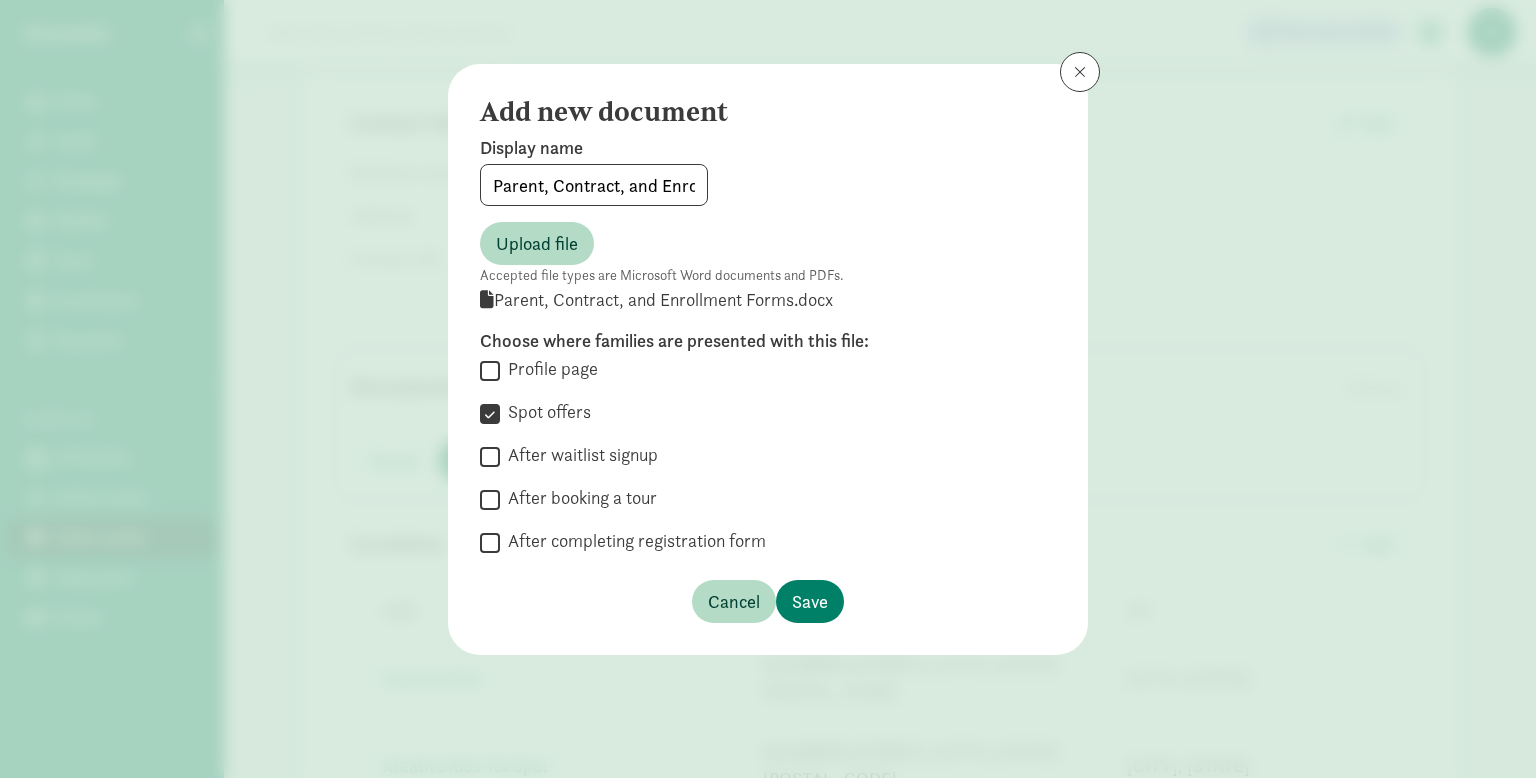 click on "Spot offers" at bounding box center (490, 413) 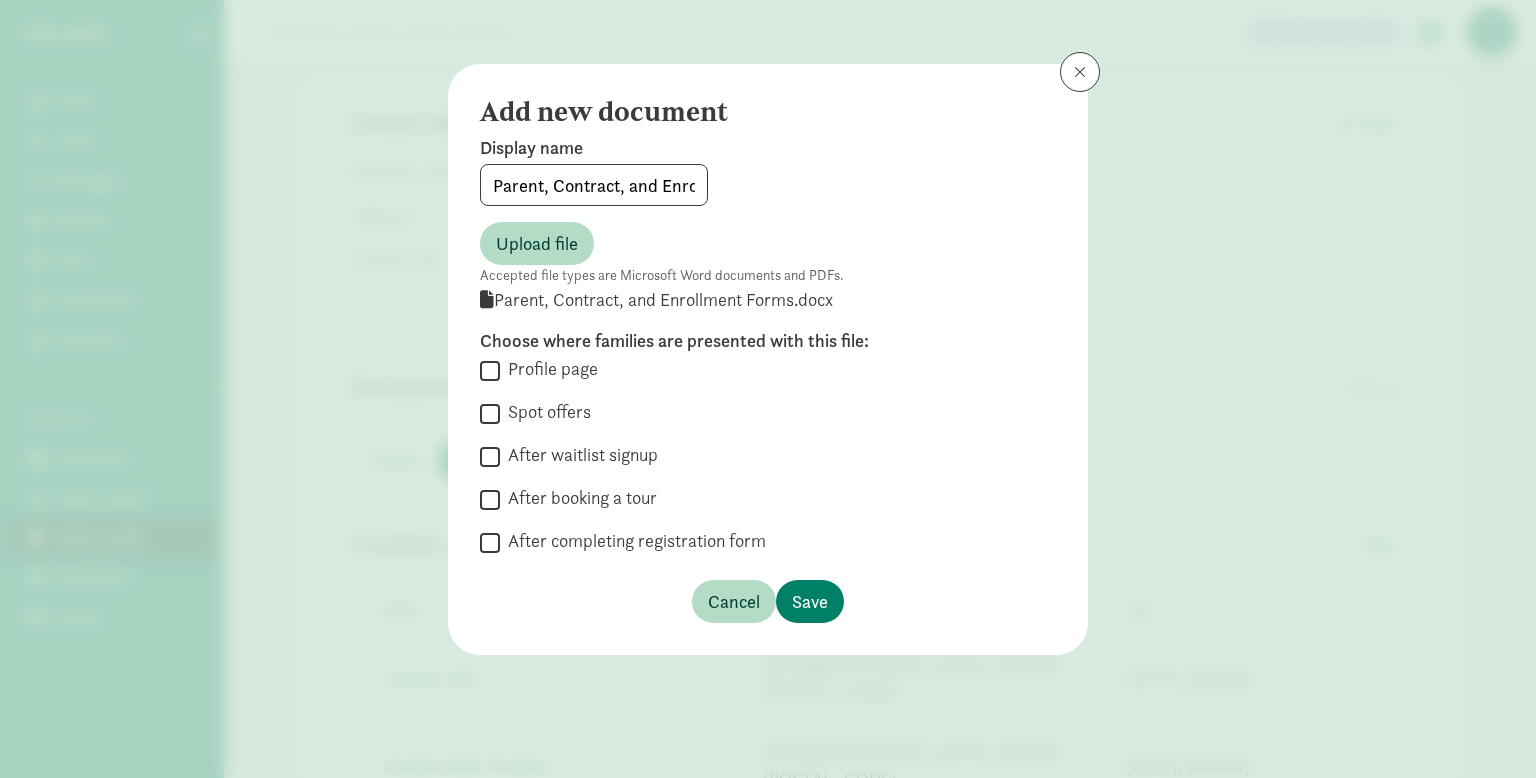 click on "Profile page" at bounding box center (490, 370) 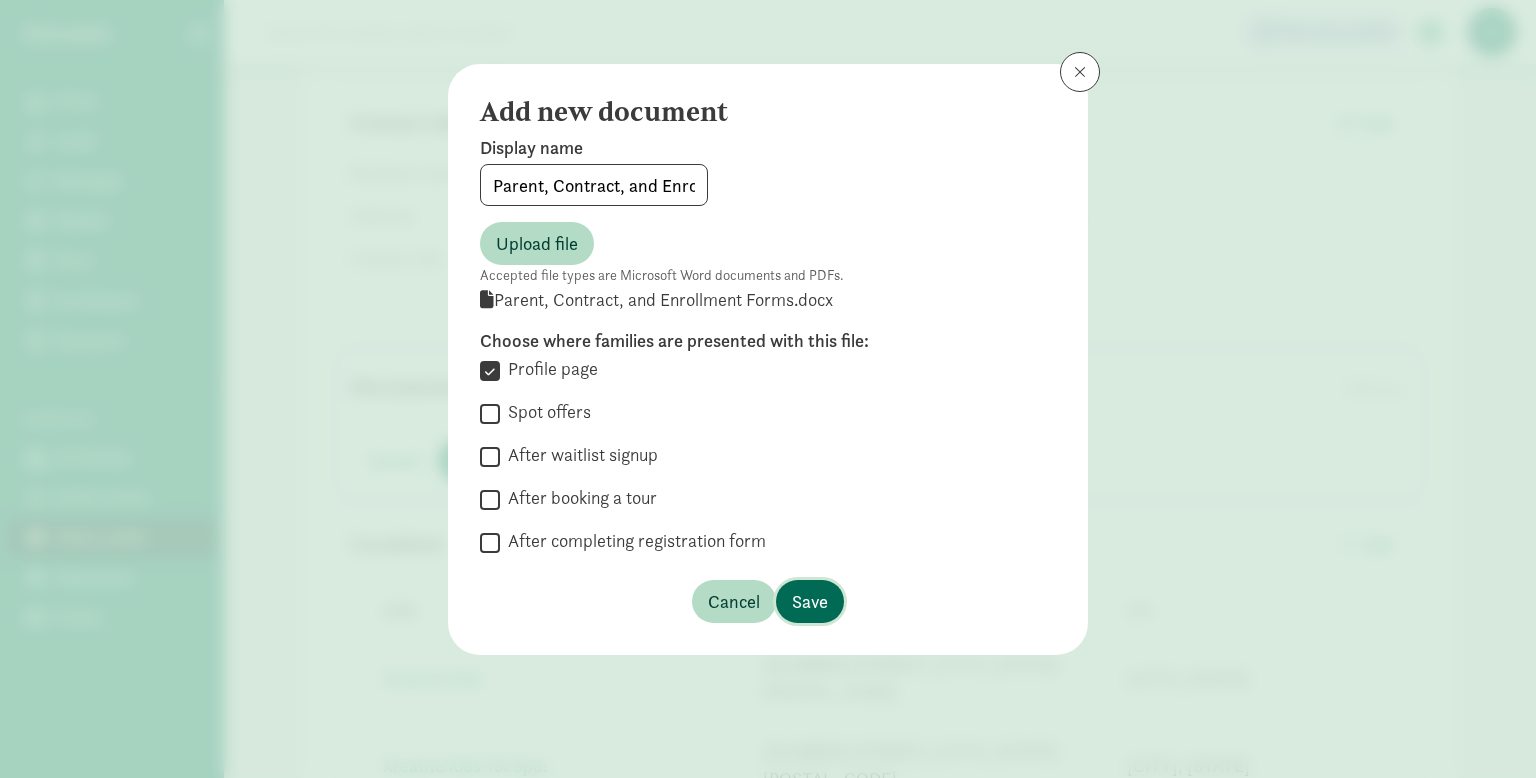 click on "Save" at bounding box center (810, 601) 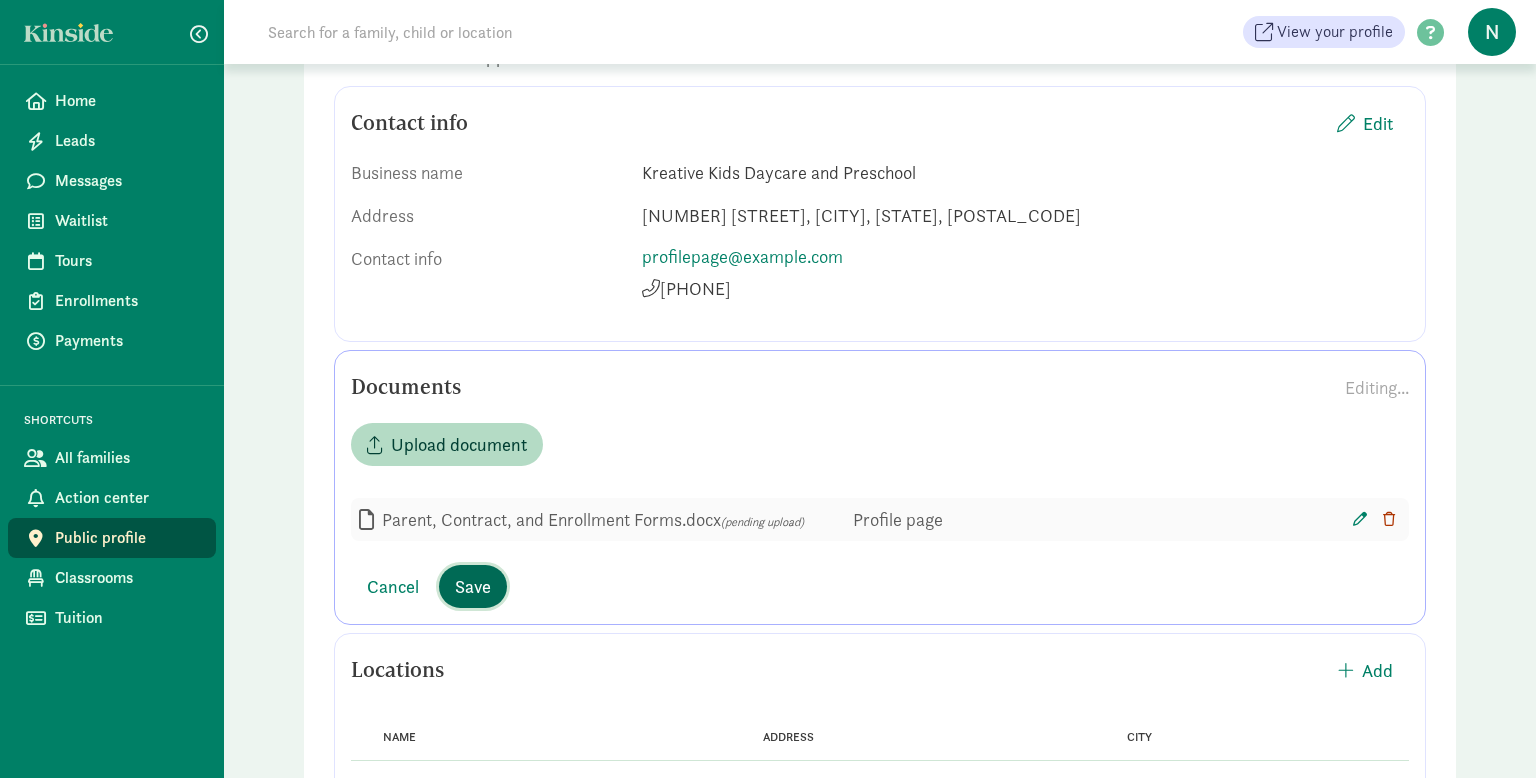 click on "Save" at bounding box center [473, 586] 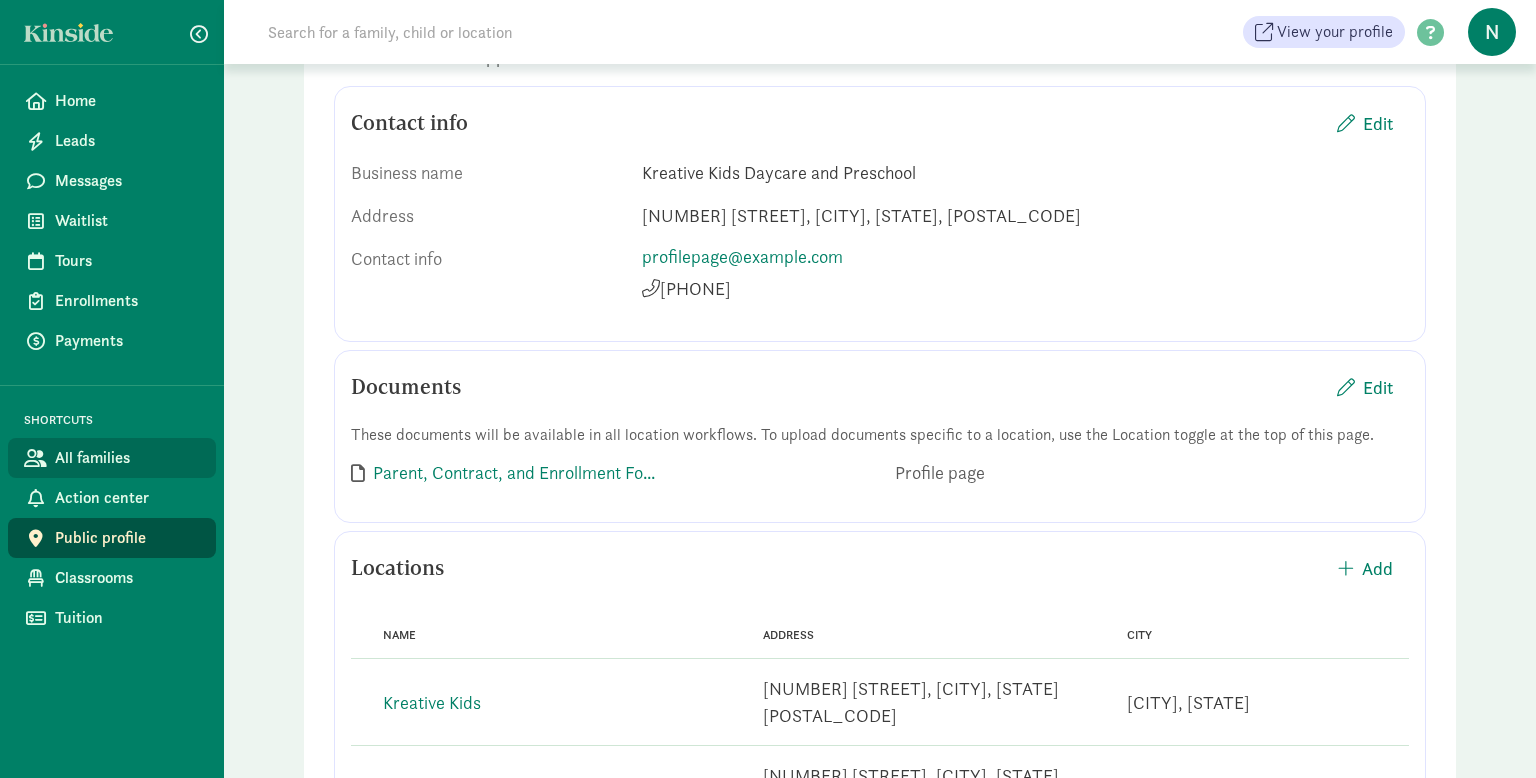 click on "All families" 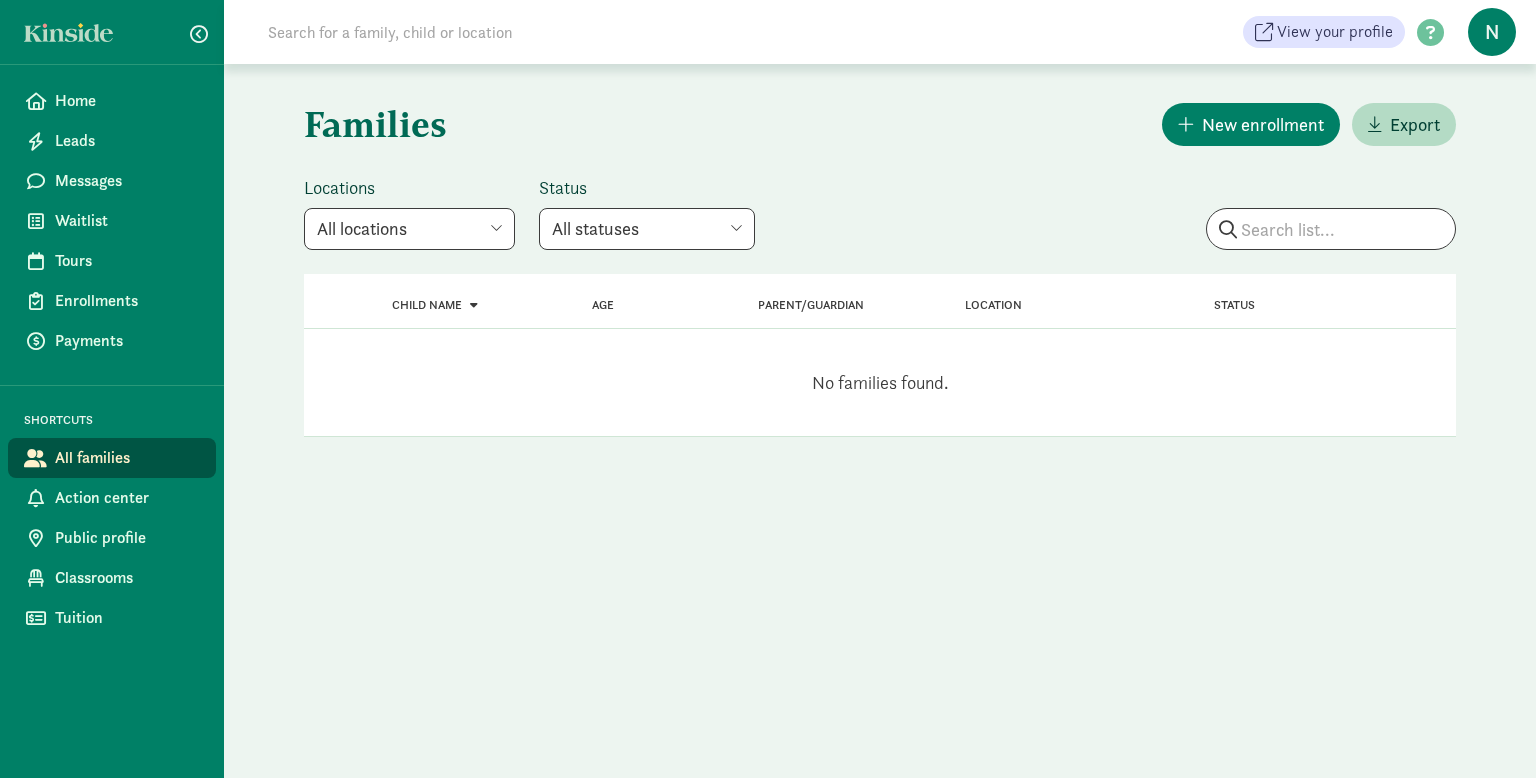 scroll, scrollTop: 0, scrollLeft: 0, axis: both 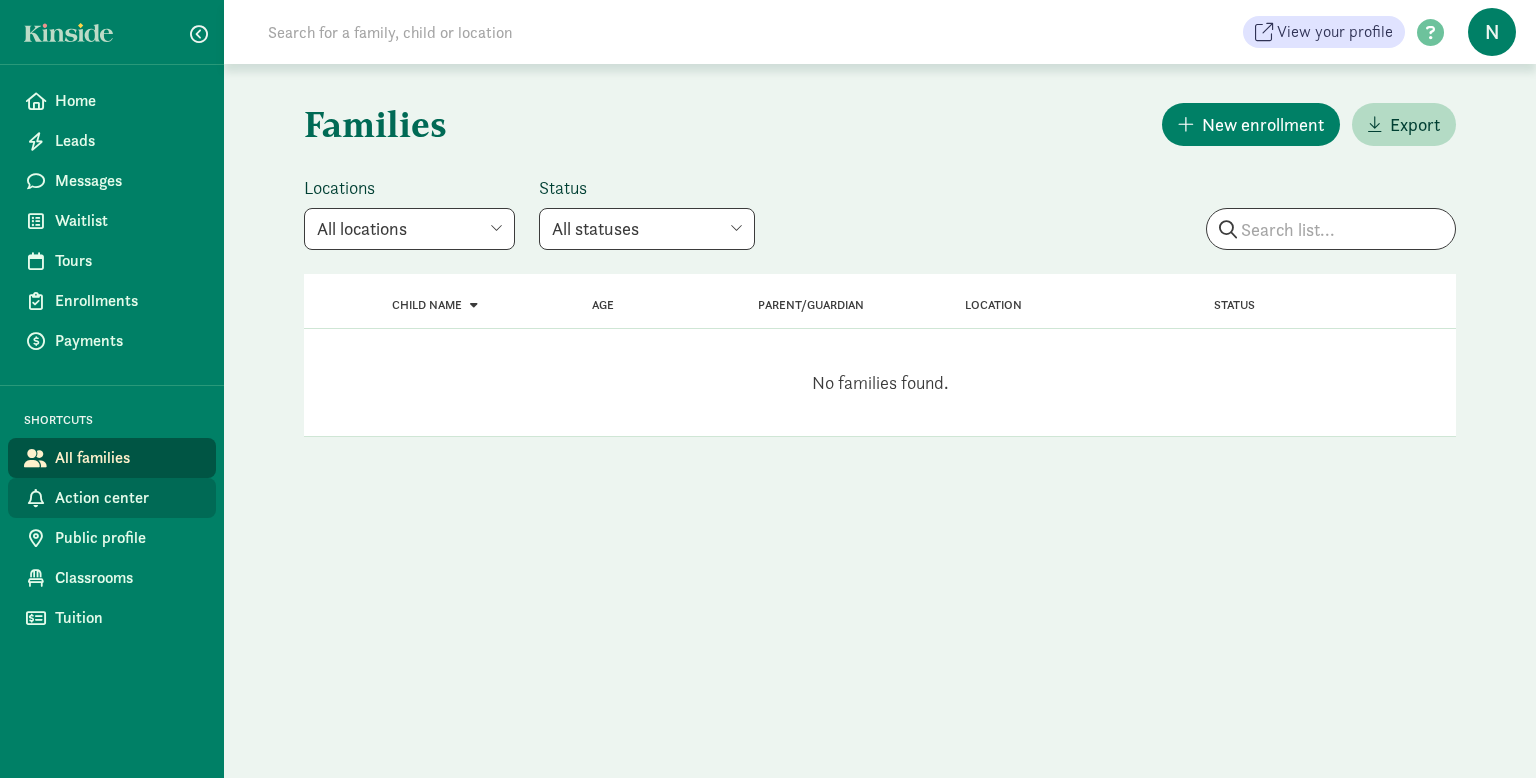click on "Action center" at bounding box center (127, 498) 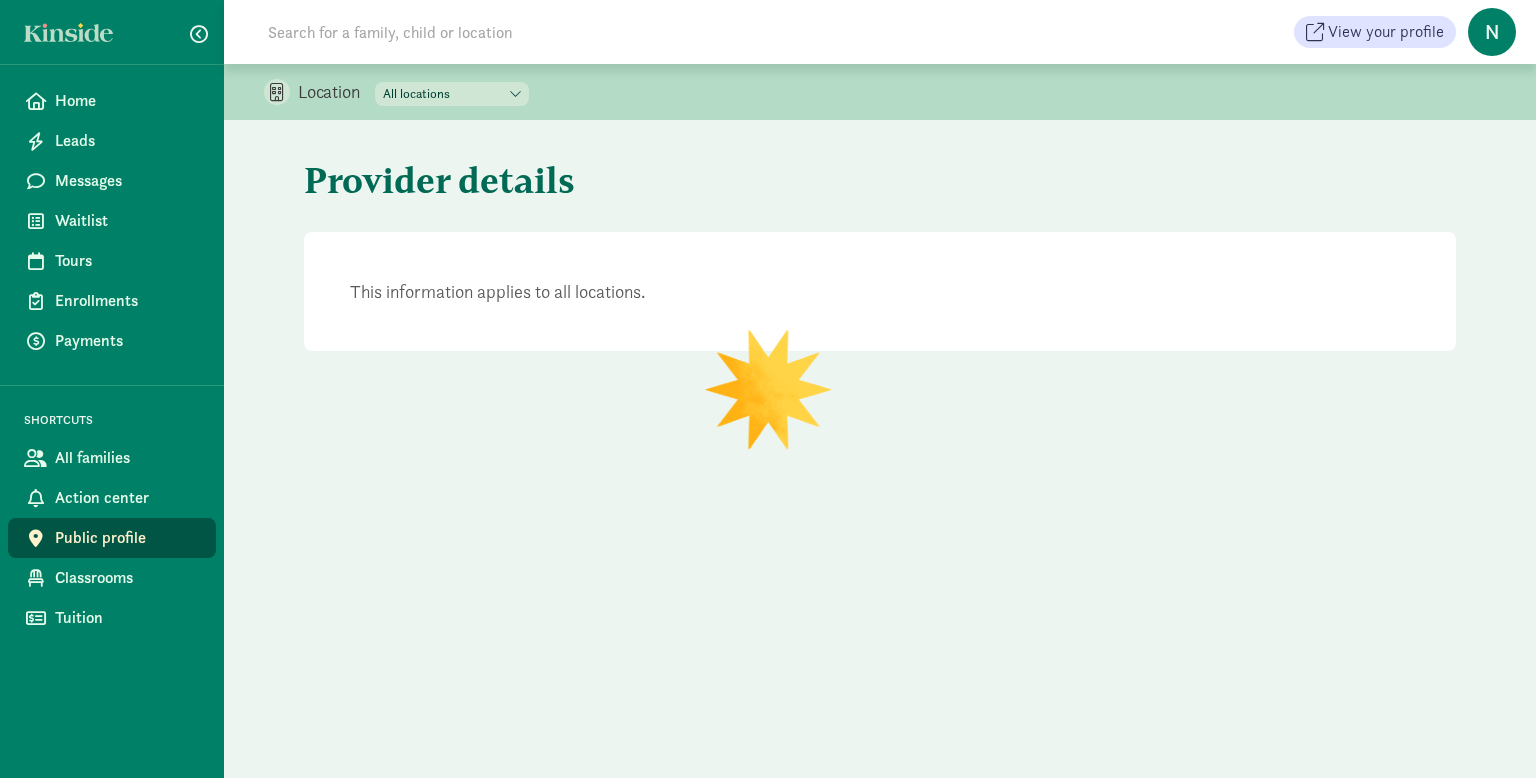 scroll, scrollTop: 0, scrollLeft: 0, axis: both 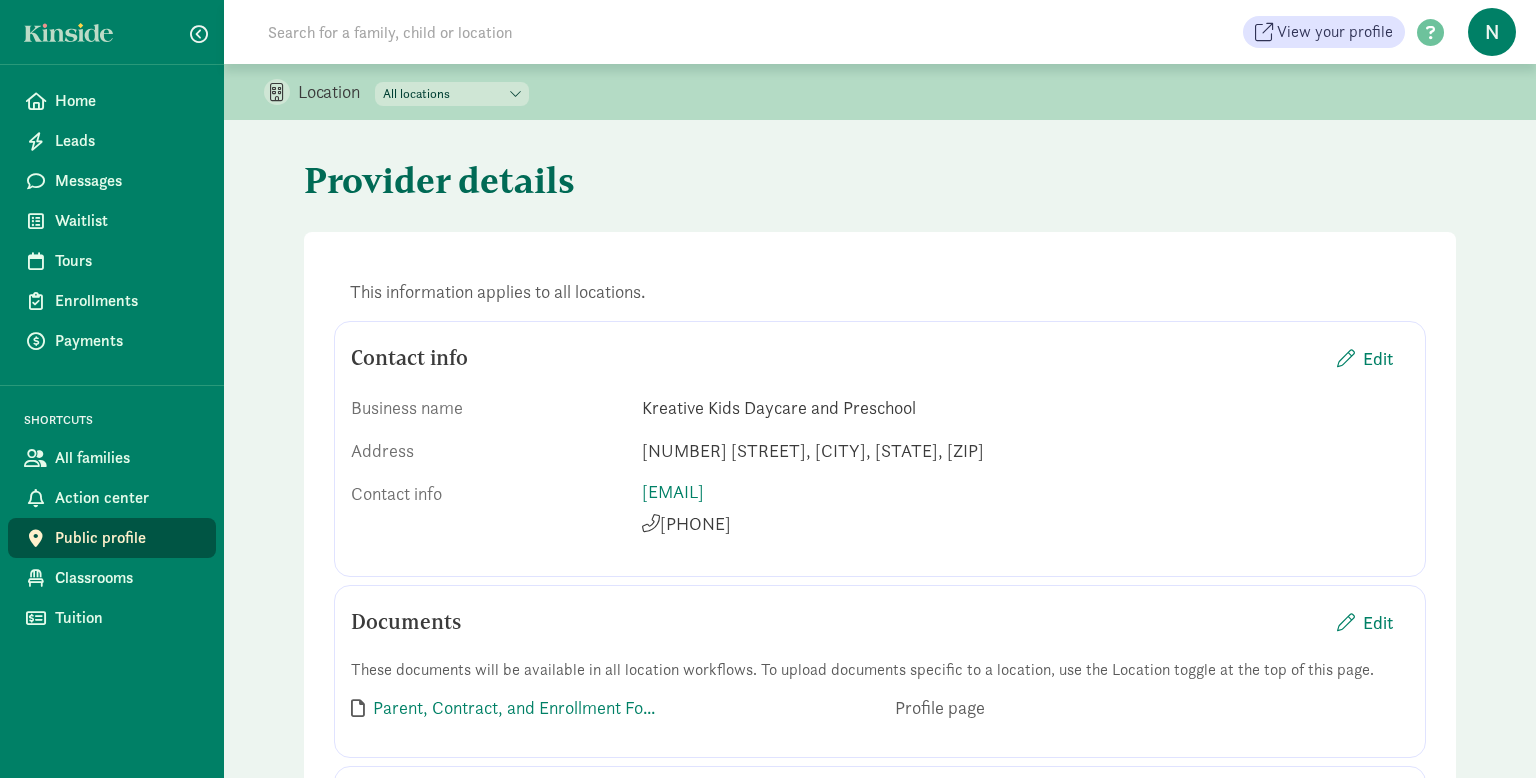 click on "Provider details          This information applies to all locations.     Contact info
Edit
Business name   Kreative Kids Daycare and Preschool     Address   [NUMBER] [STREET], [CITY], [STATE], [ZIP]     Contact info     [EMAIL]  [PHONE]        Documents
Edit
These documents will be available in all location workflows. To upload documents specific to a location, use the Location toggle at the top of this page.     Parent, Contract, and Enrollment Fo... Profile page      Locations     Add        Name   Address   City         Name   Kreative Kids Address   [NUMBER] [STREET], [CITY], [STATE] [ZIP] City   [CITY], [STATE]     Name   Kreative Kids Tot Spot Address   [NUMBER] [STREET], [CITY], [STATE] [ZIP] City   [CITY], [STATE]" 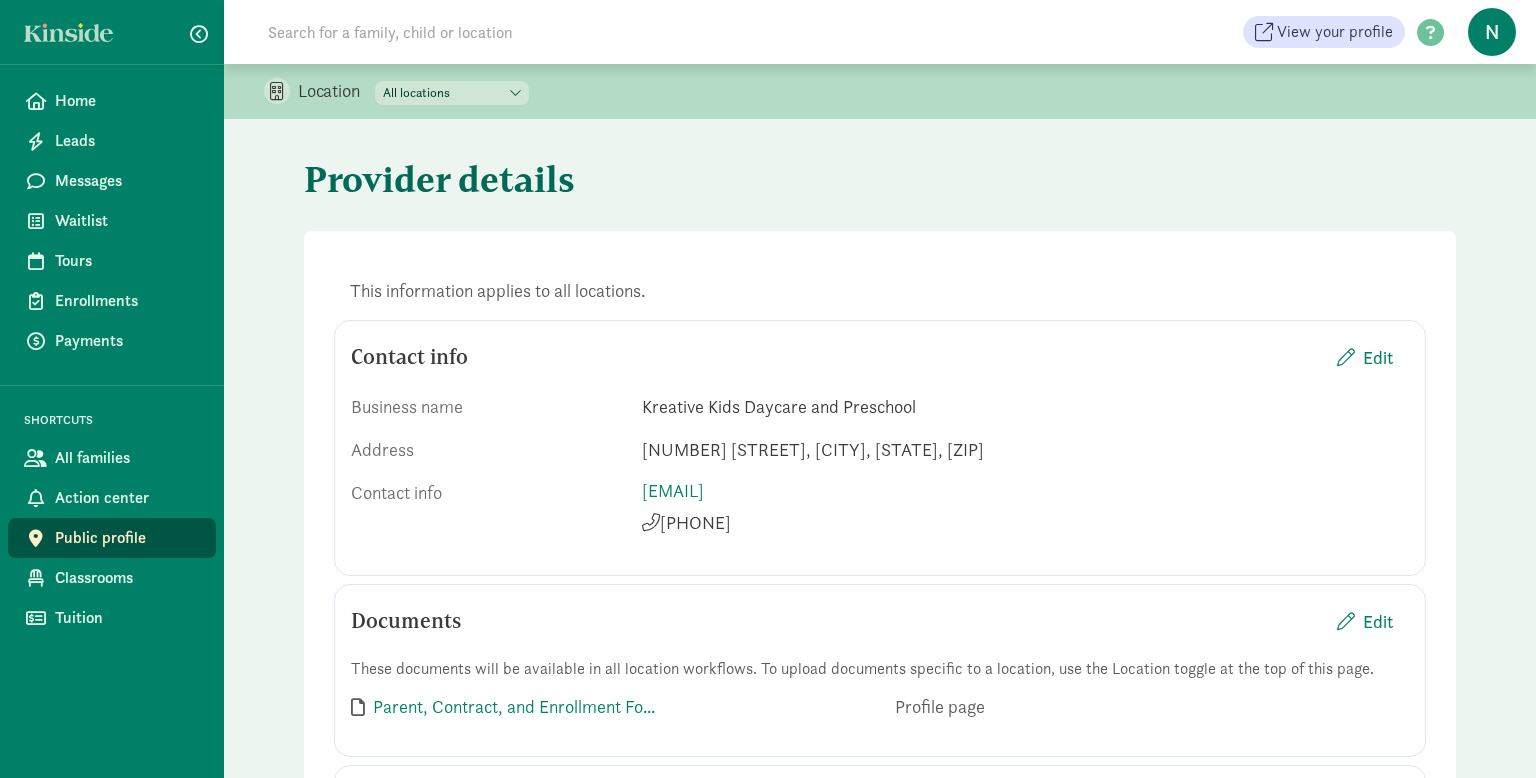 scroll, scrollTop: 0, scrollLeft: 0, axis: both 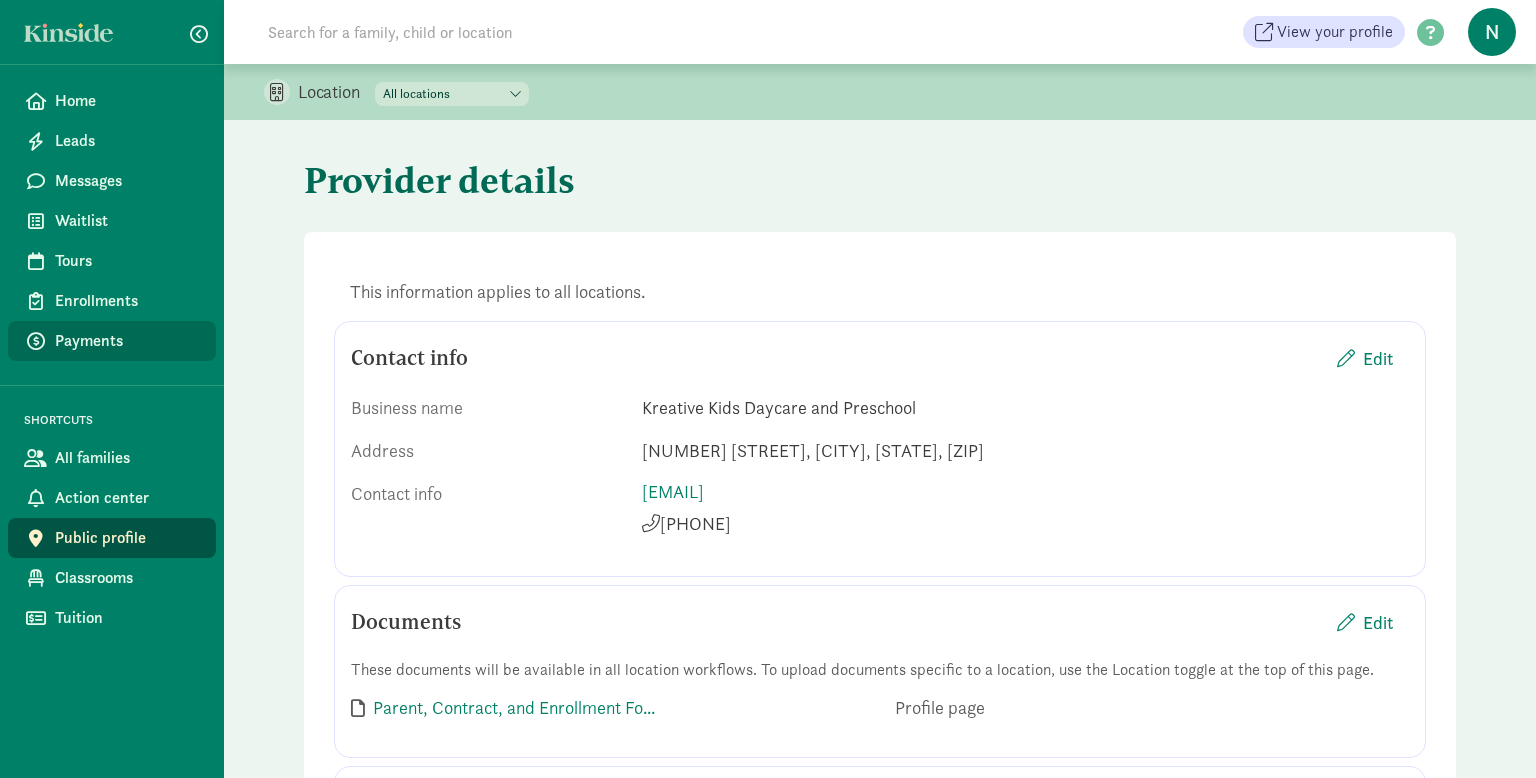 click on "Payments" at bounding box center [127, 341] 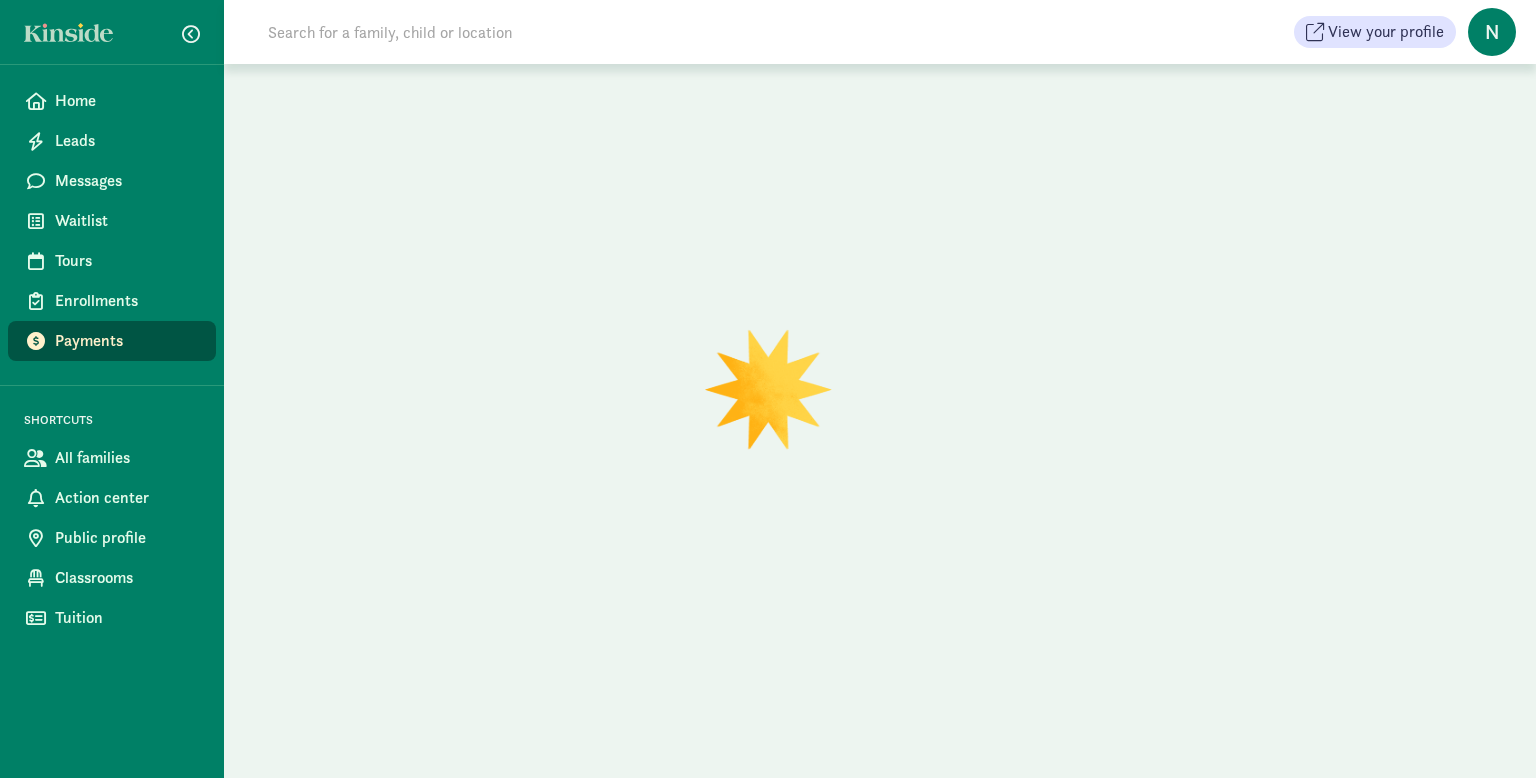 scroll, scrollTop: 0, scrollLeft: 0, axis: both 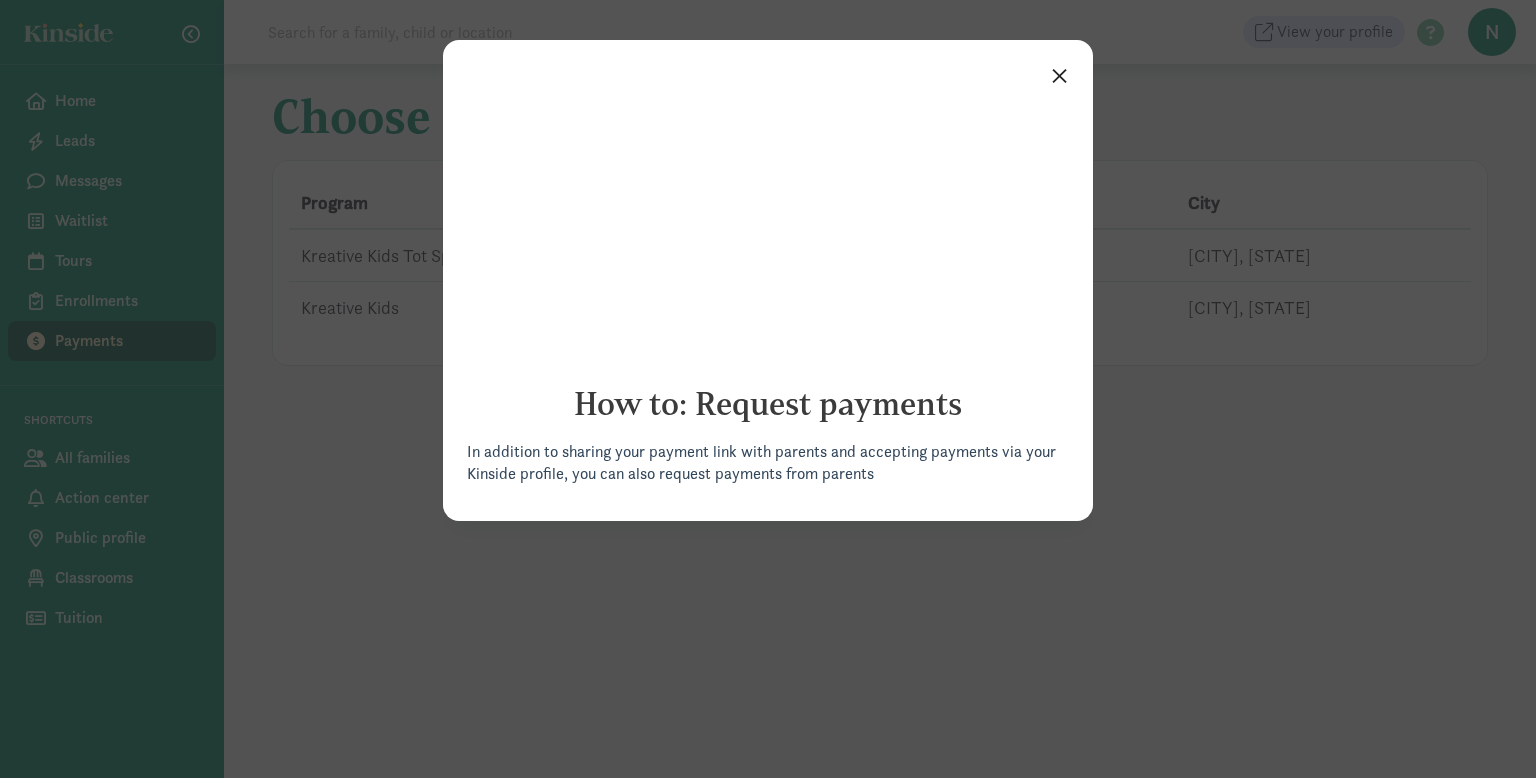 click on "×" at bounding box center (1059, 74) 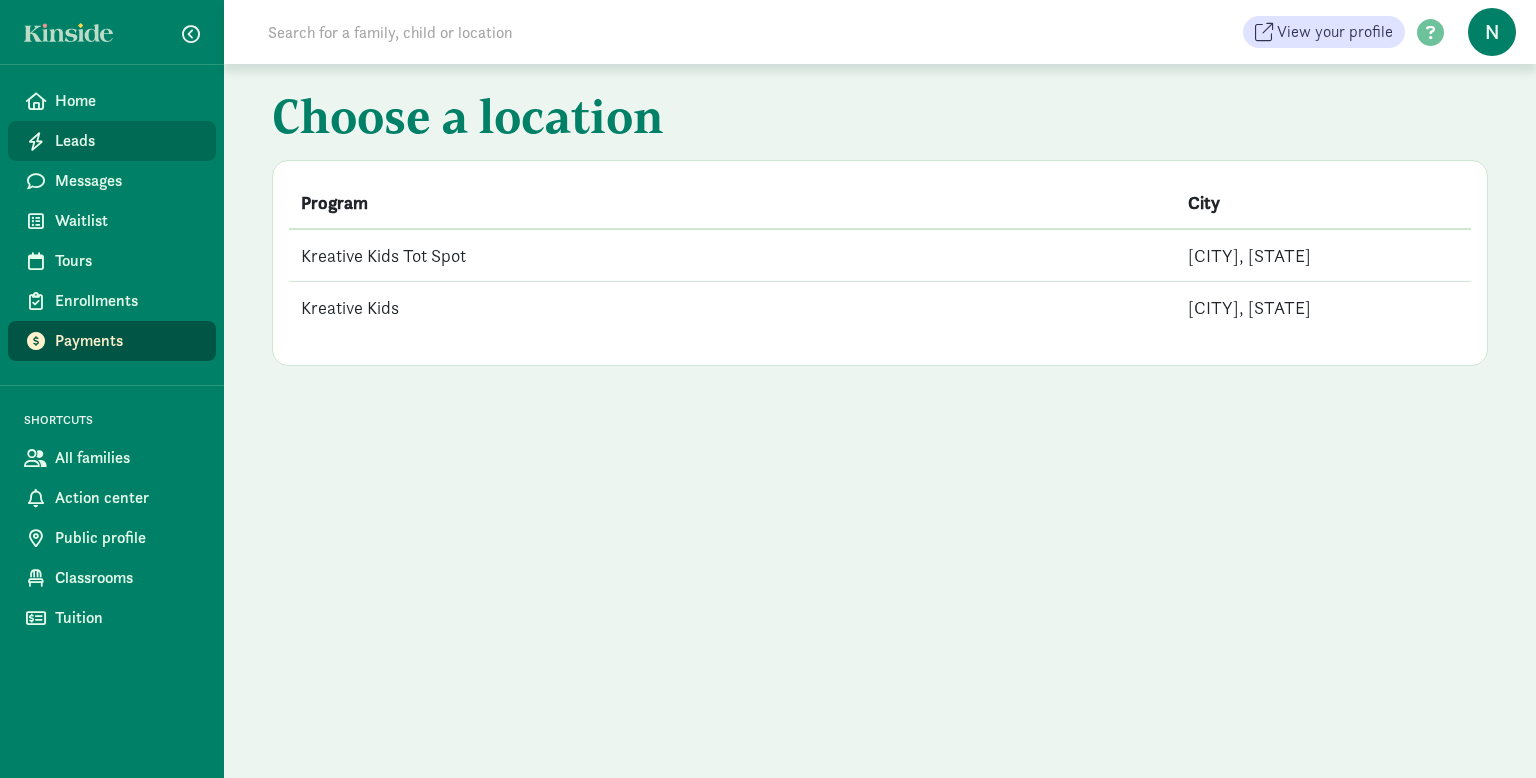 click on "Leads" at bounding box center [127, 141] 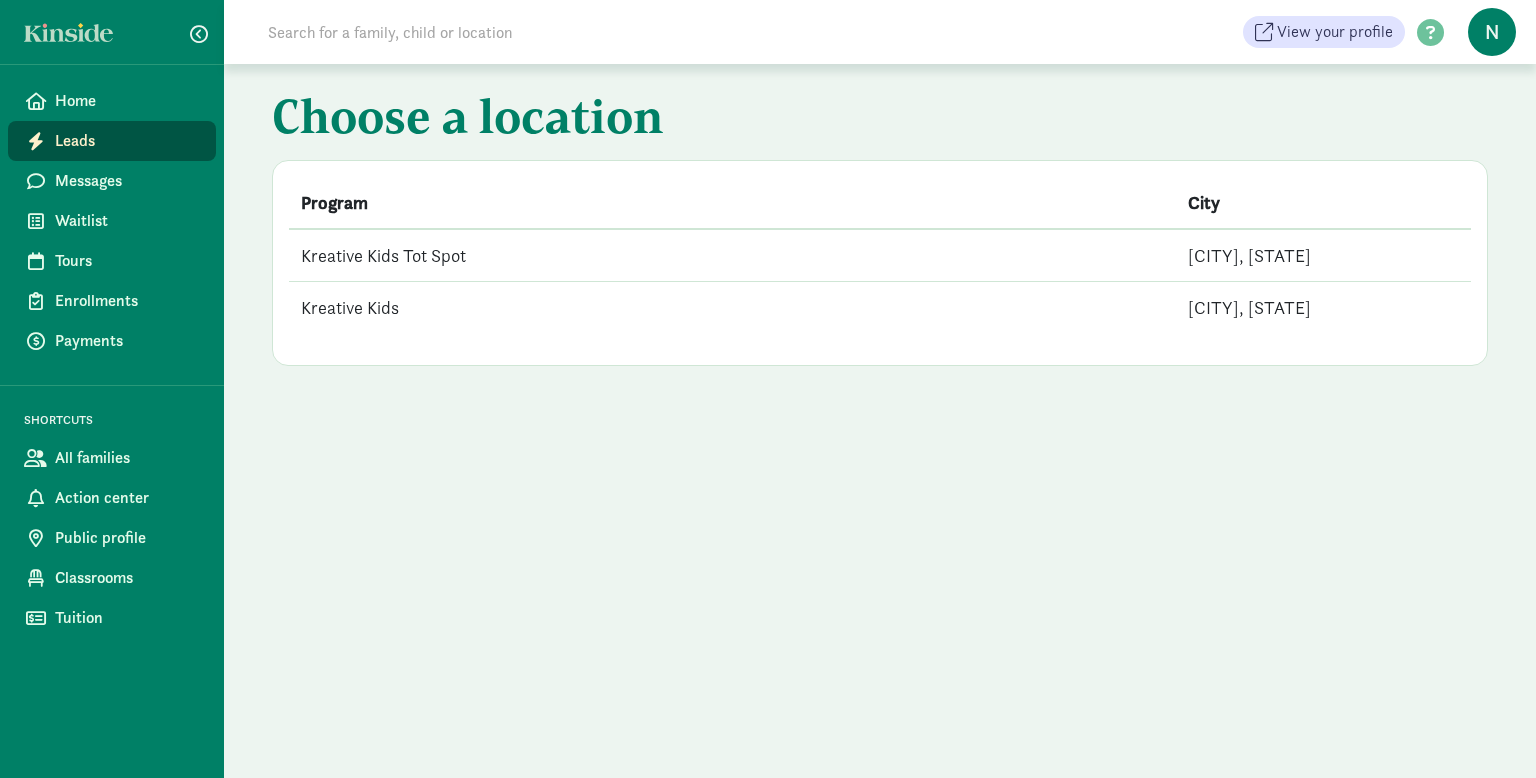 scroll, scrollTop: 0, scrollLeft: 0, axis: both 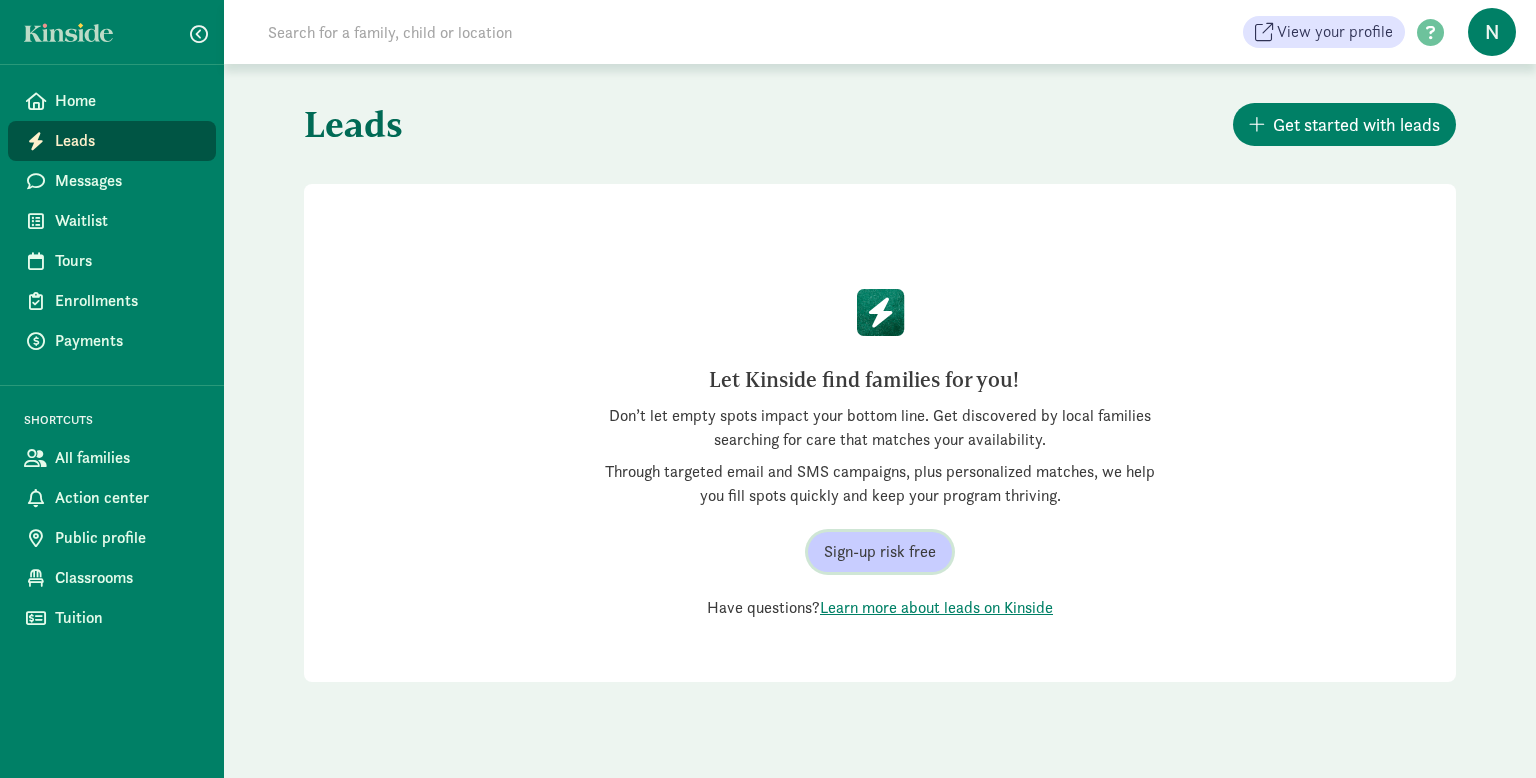 click on "Sign-up risk free" at bounding box center [880, 552] 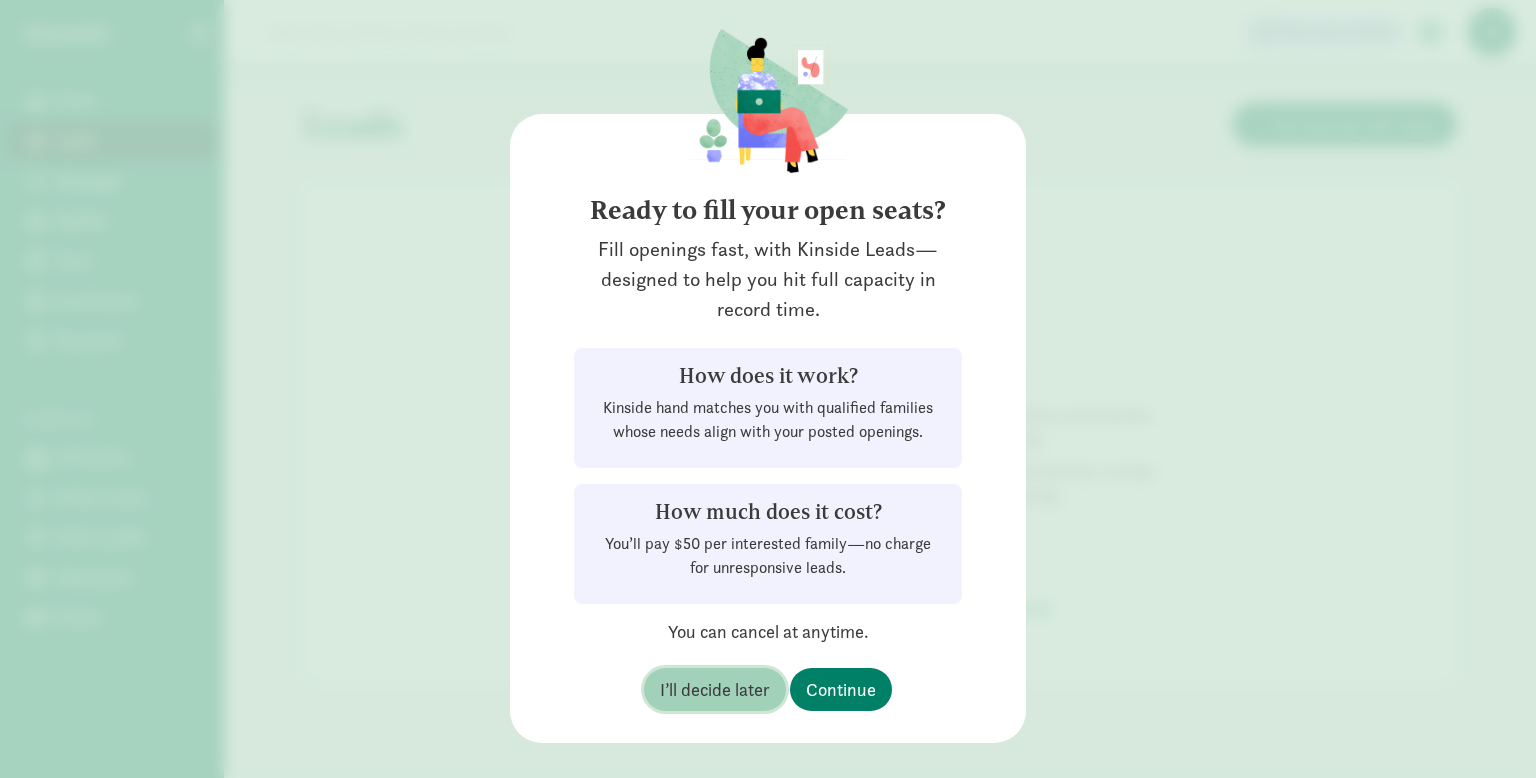 click on "I’ll decide later" at bounding box center (715, 689) 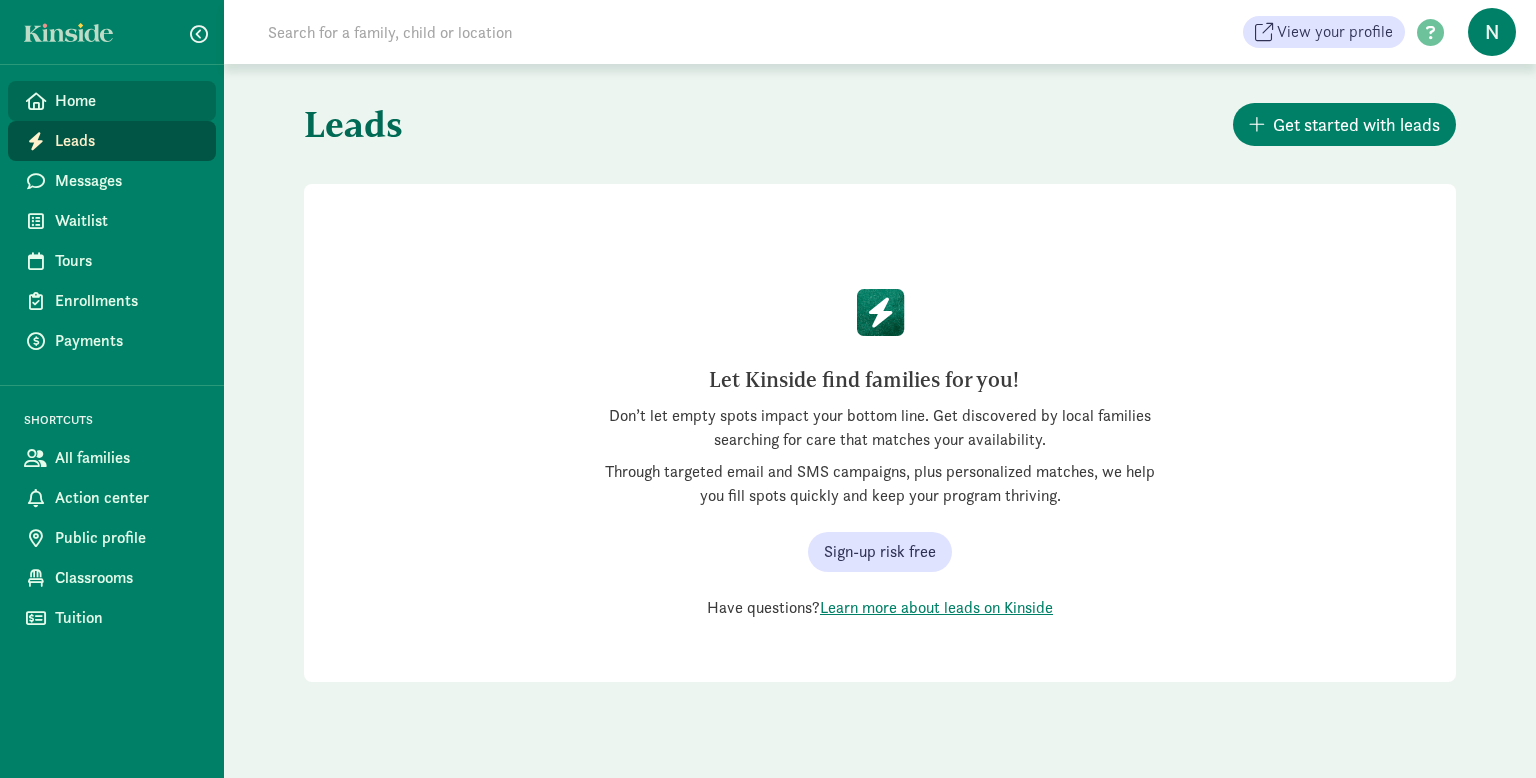 click on "Home" at bounding box center (127, 101) 